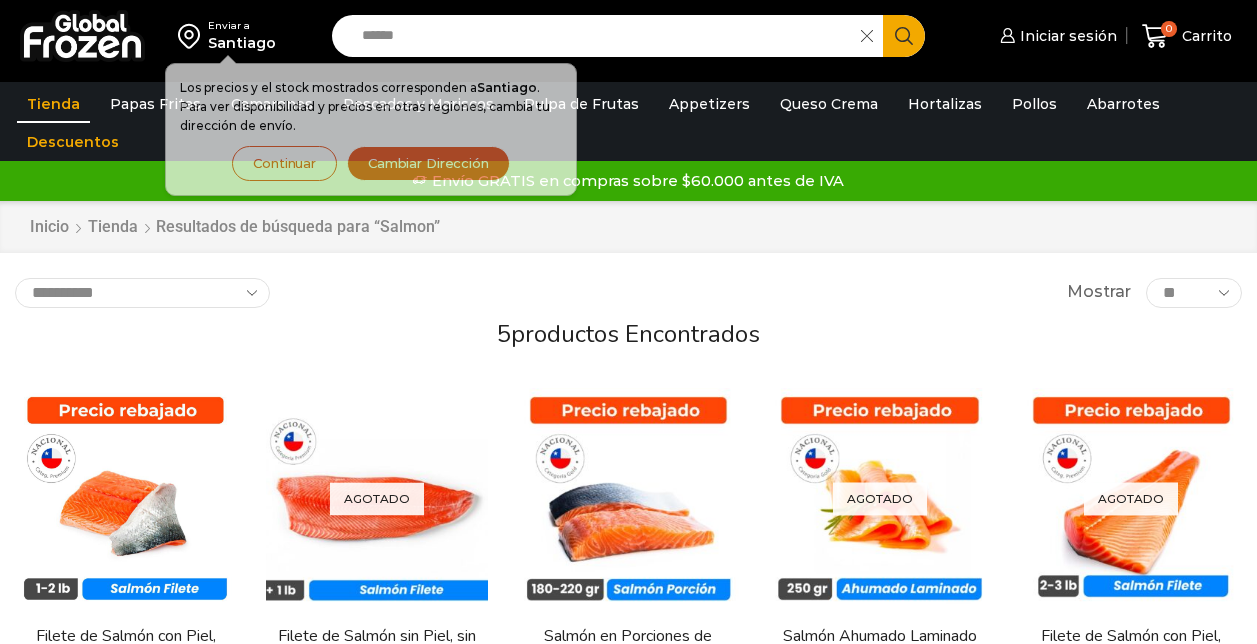 scroll, scrollTop: 0, scrollLeft: 0, axis: both 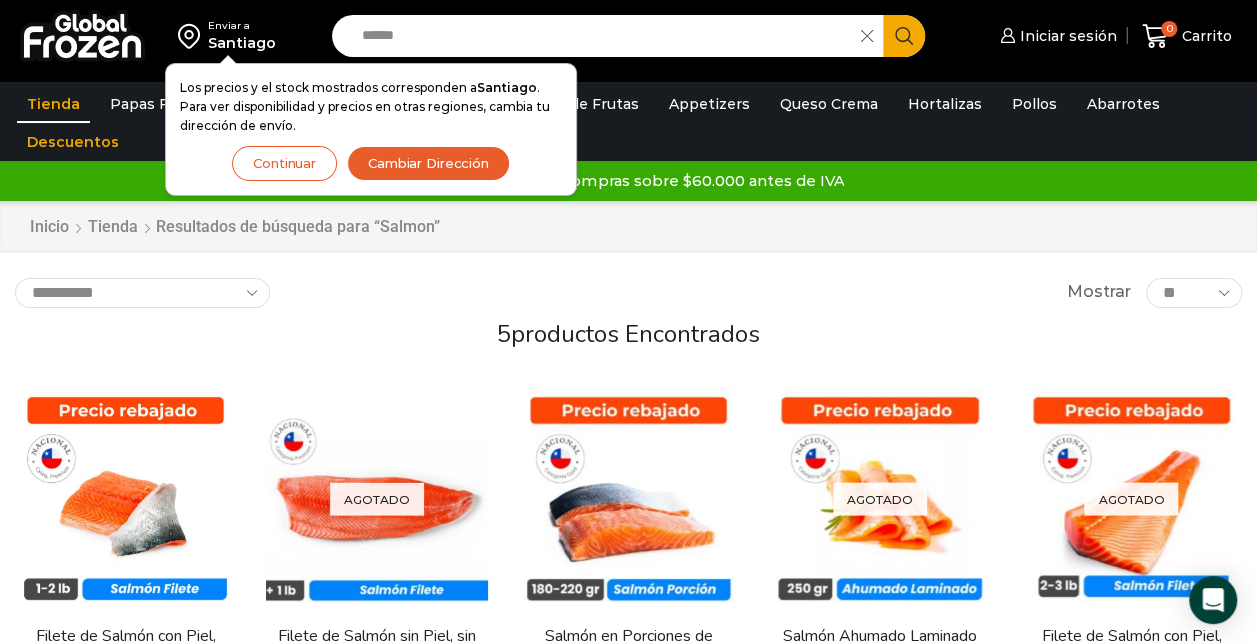 click on "**********" at bounding box center [628, 293] 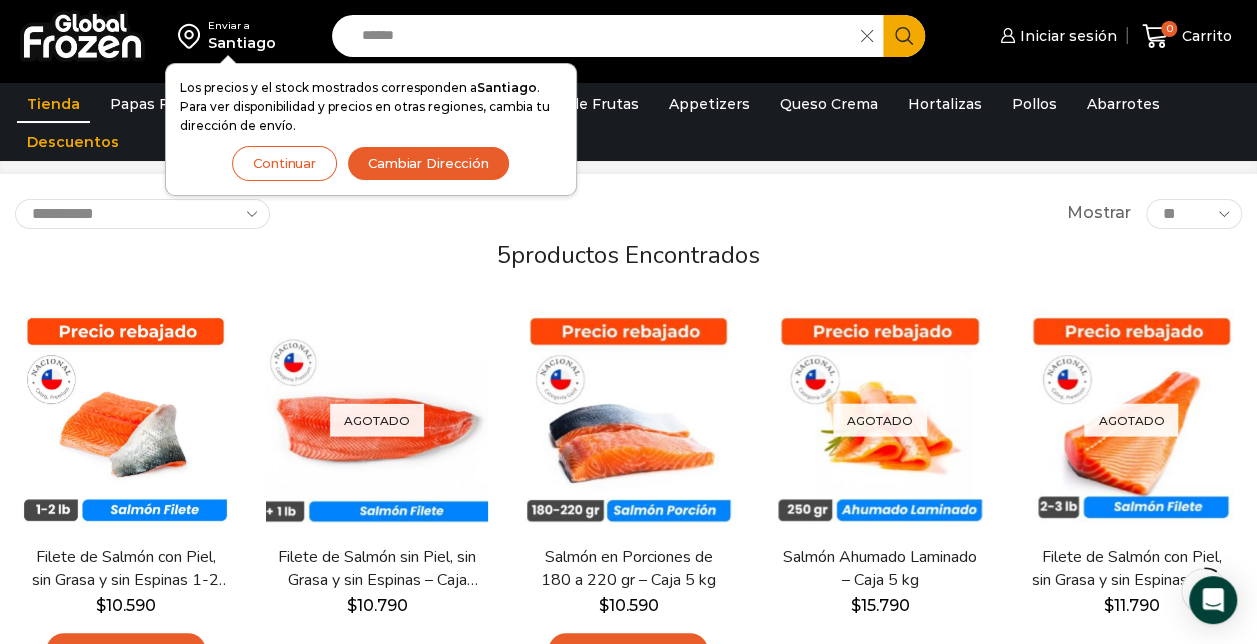 scroll, scrollTop: 120, scrollLeft: 0, axis: vertical 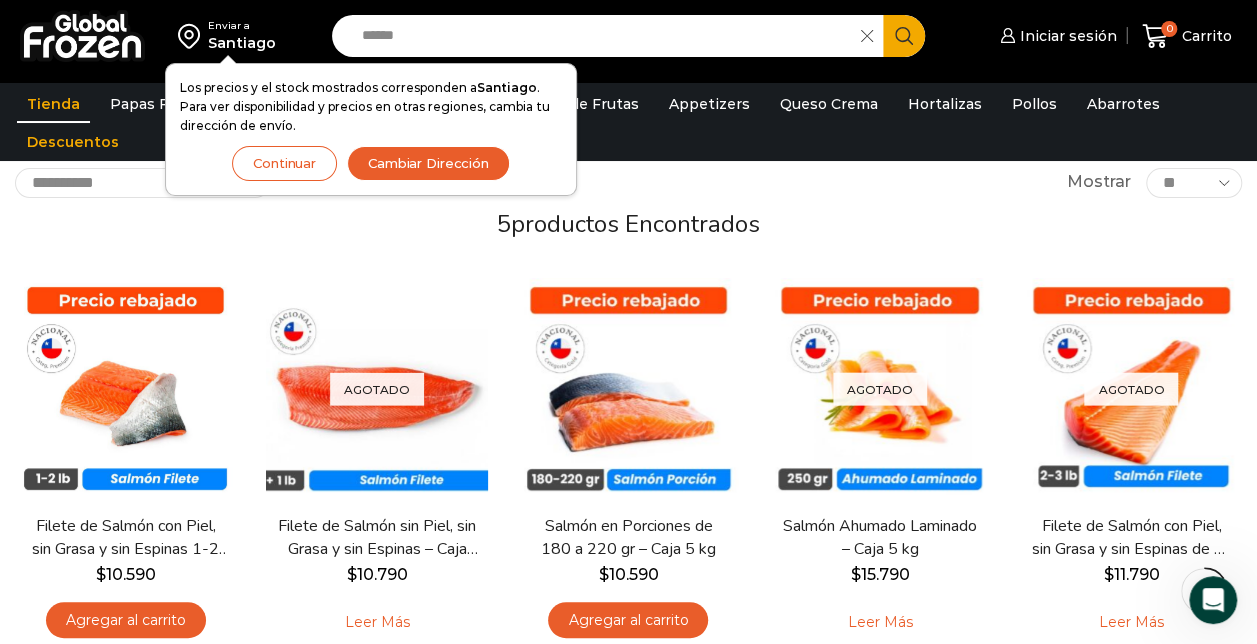 click on "Continuar" at bounding box center (284, 163) 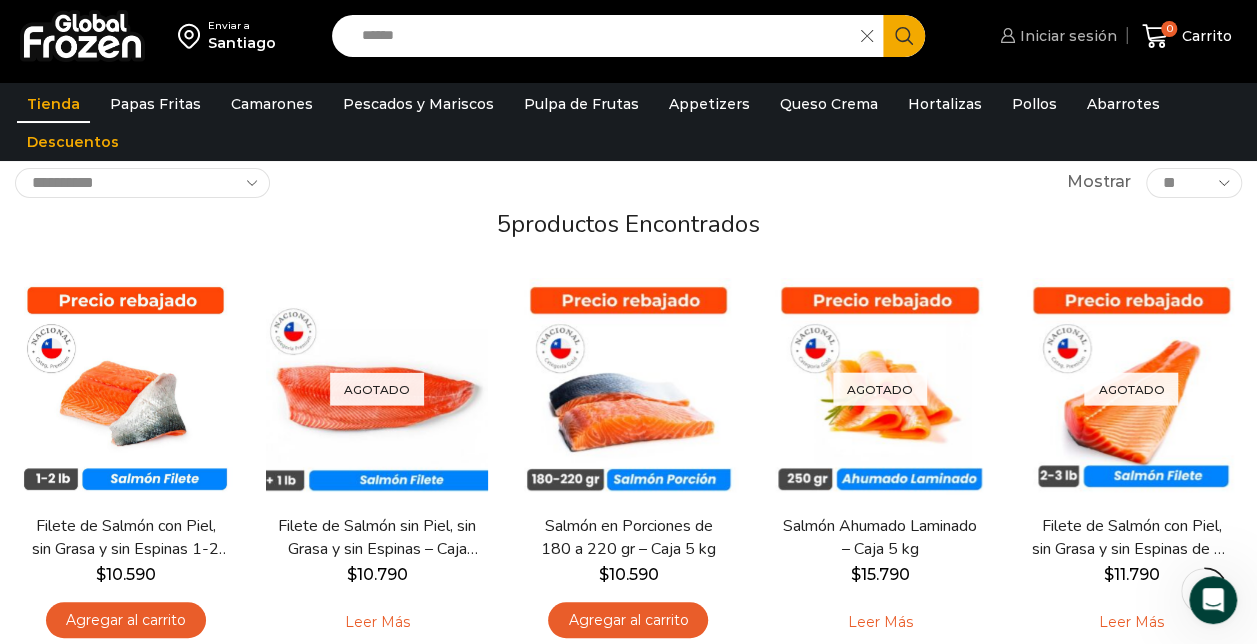 click on "Iniciar sesión" at bounding box center (1066, 36) 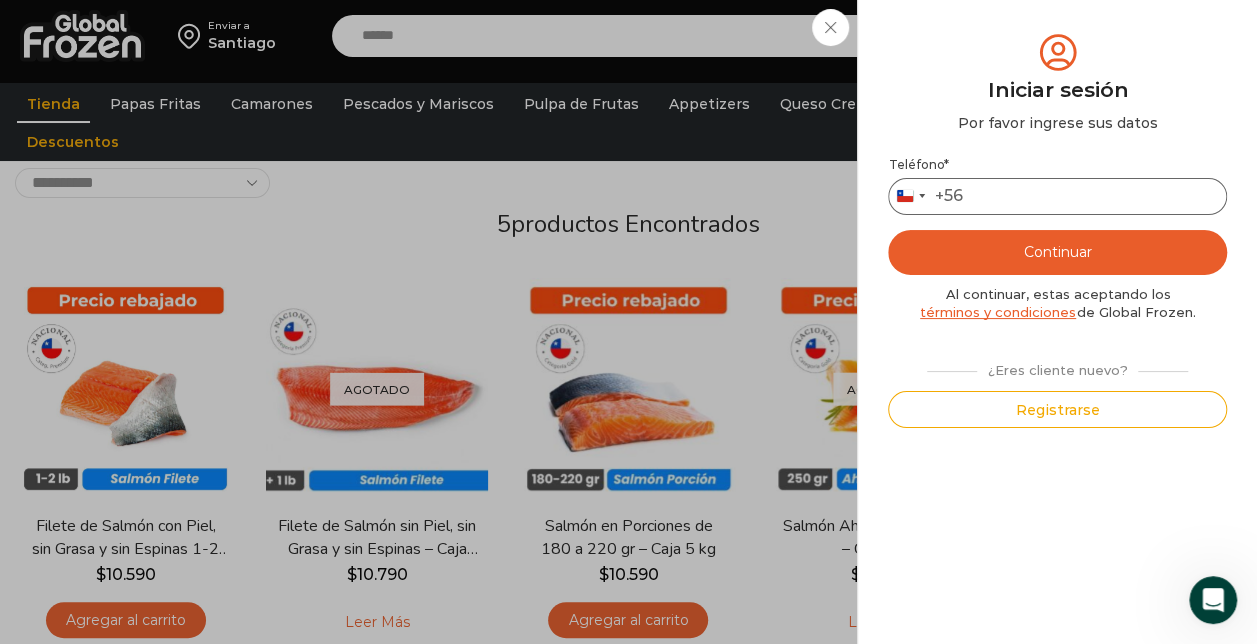 click on "Teléfono
*" at bounding box center (1057, 196) 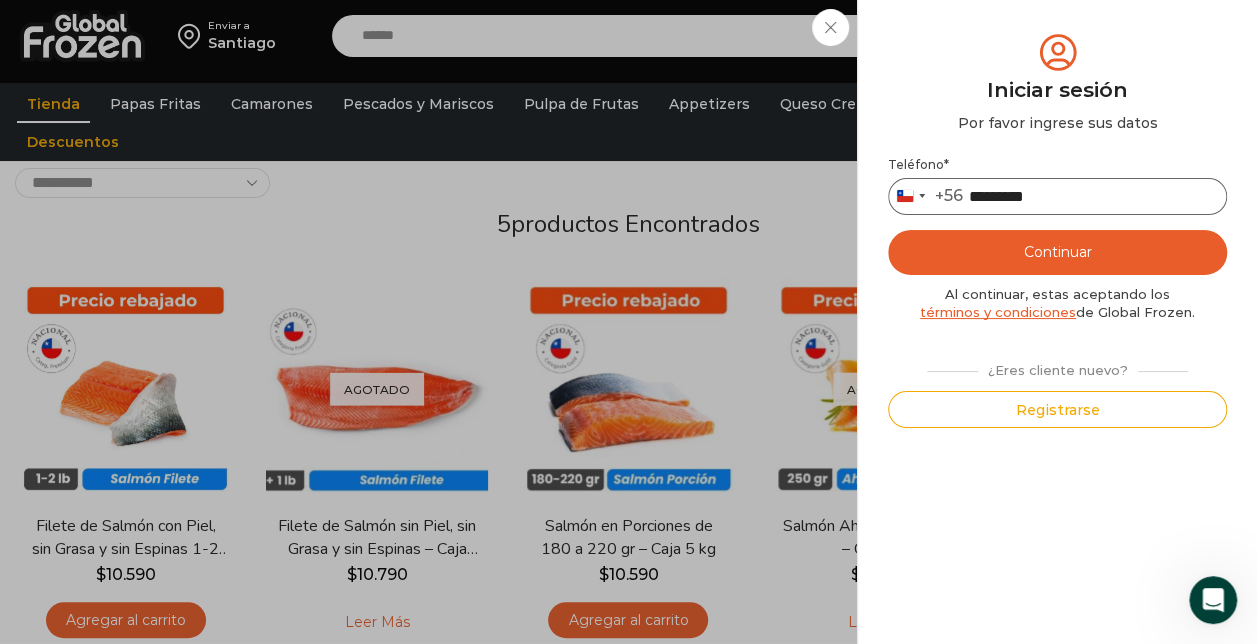 type on "*********" 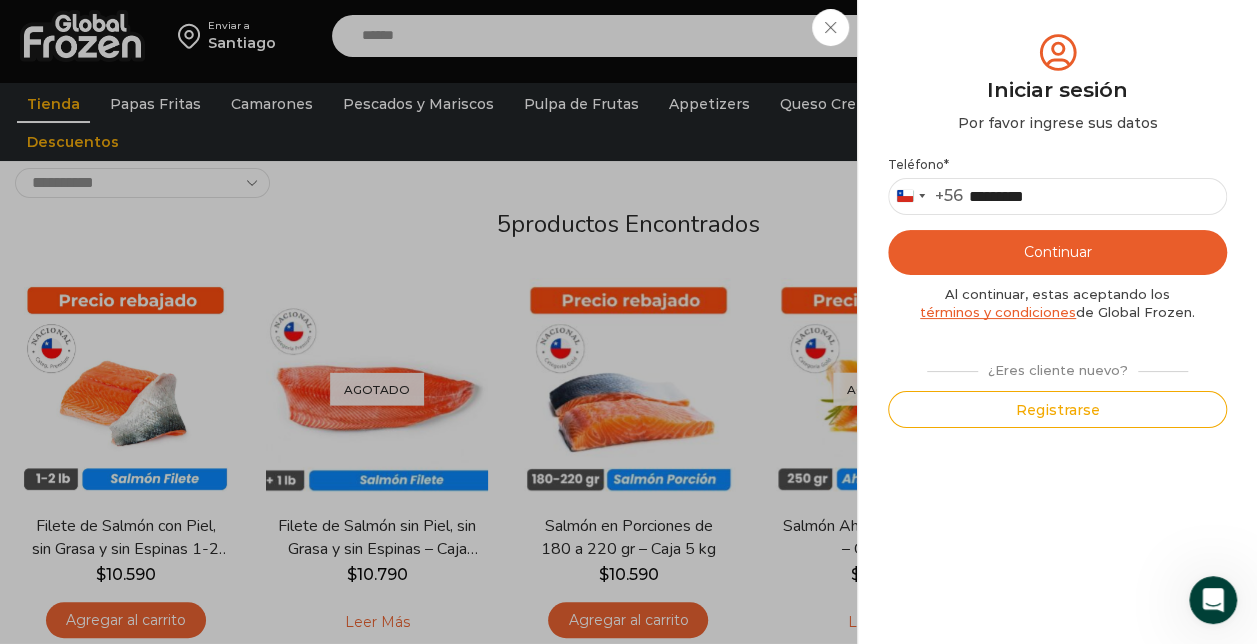 click on "Continuar" at bounding box center (1057, 252) 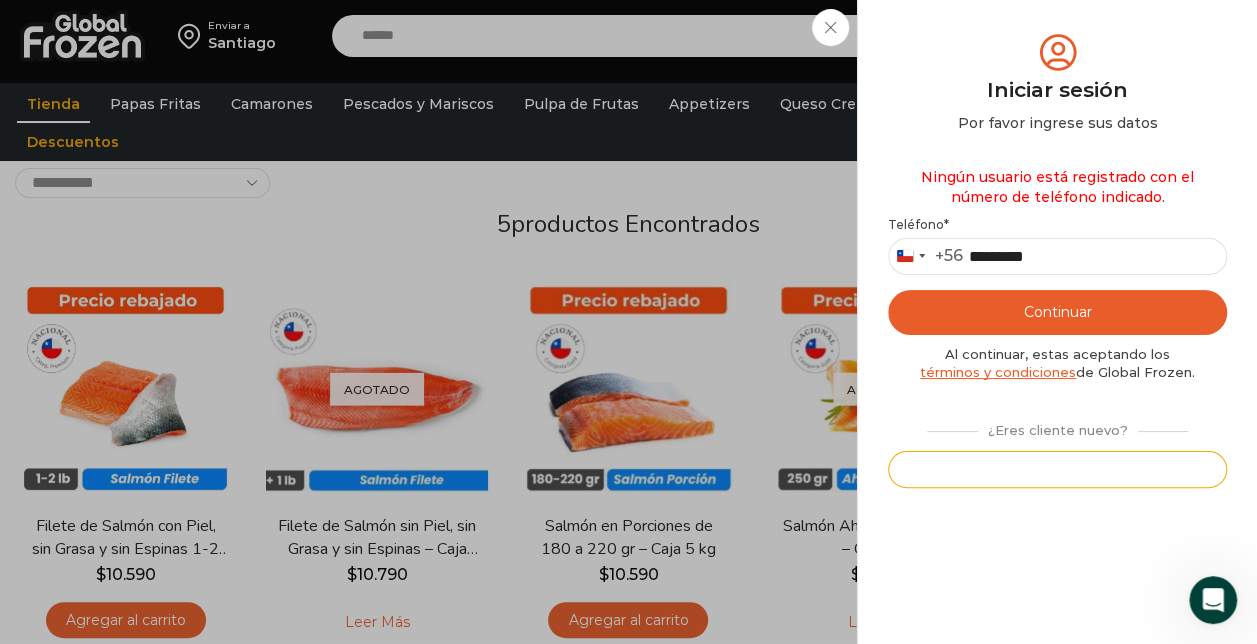click on "Registrarse" at bounding box center [1057, 469] 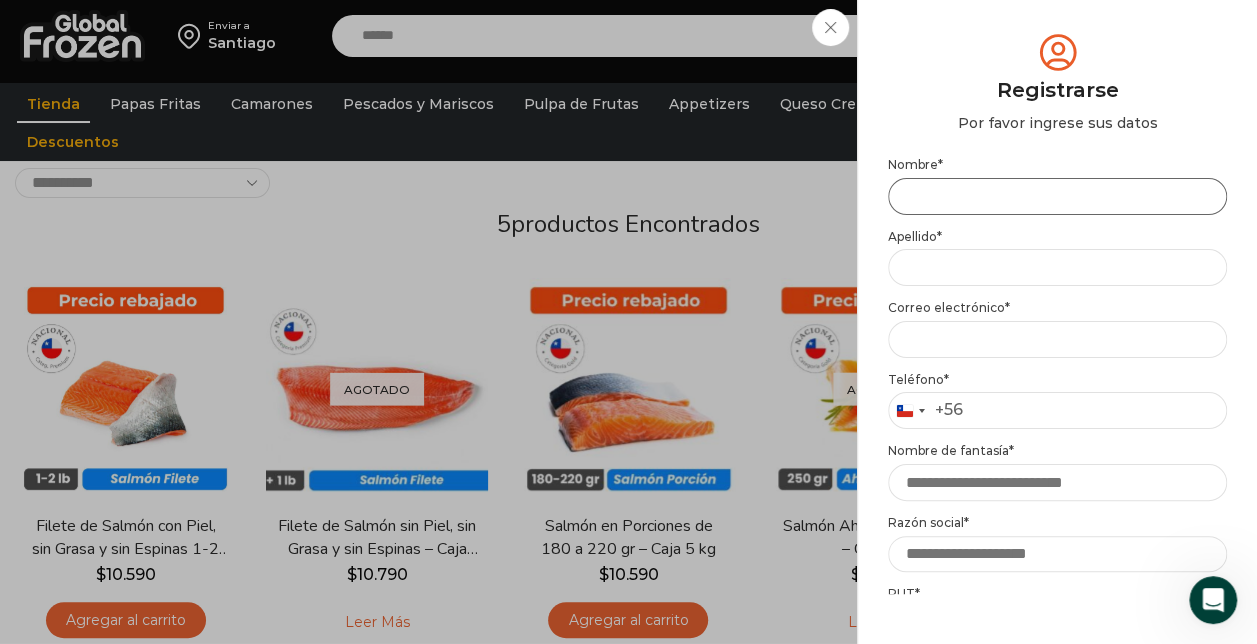 click on "Nombre  *" at bounding box center [1057, 196] 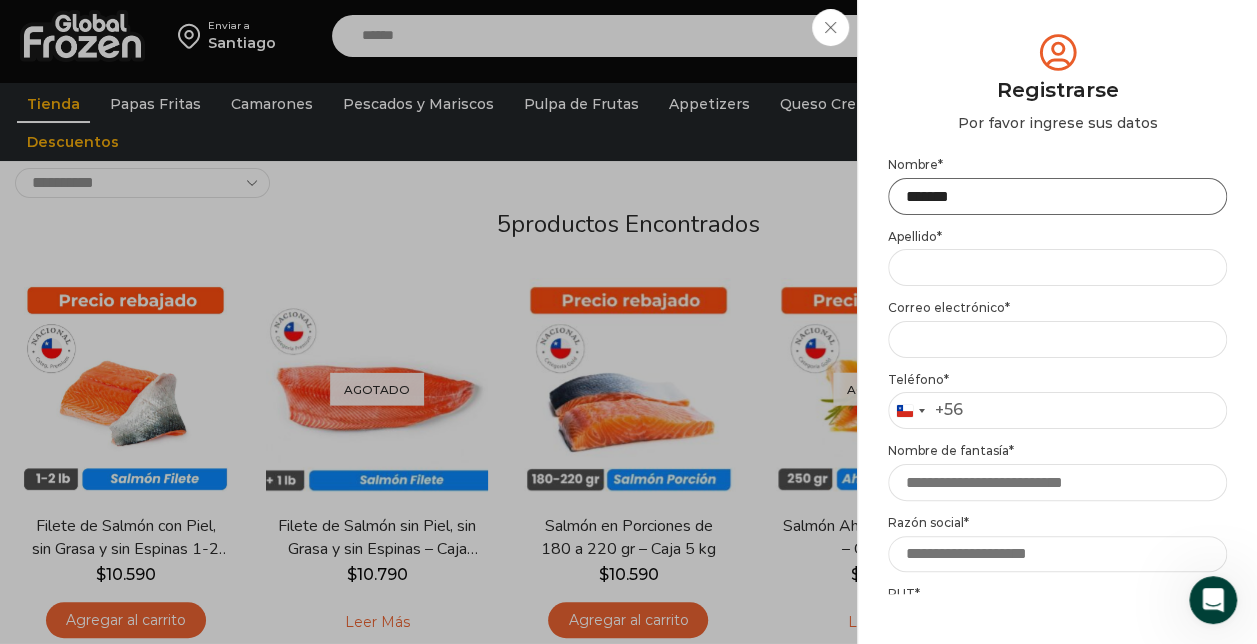 type on "******" 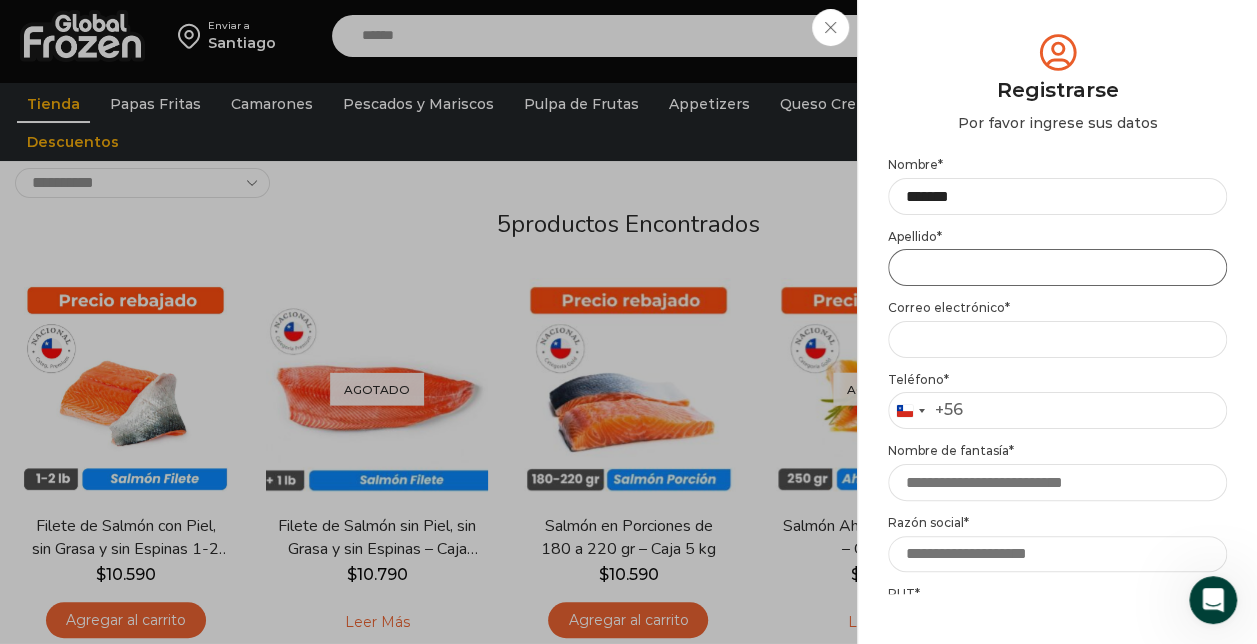 click on "Apellido  *" at bounding box center [1057, 267] 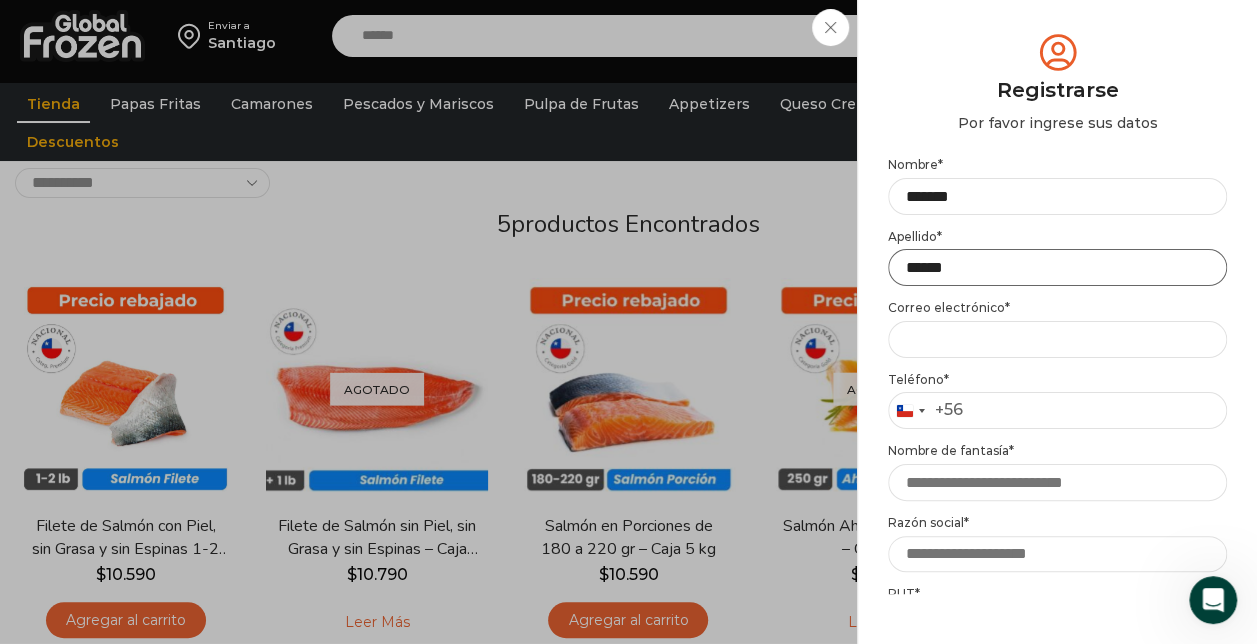 type on "******" 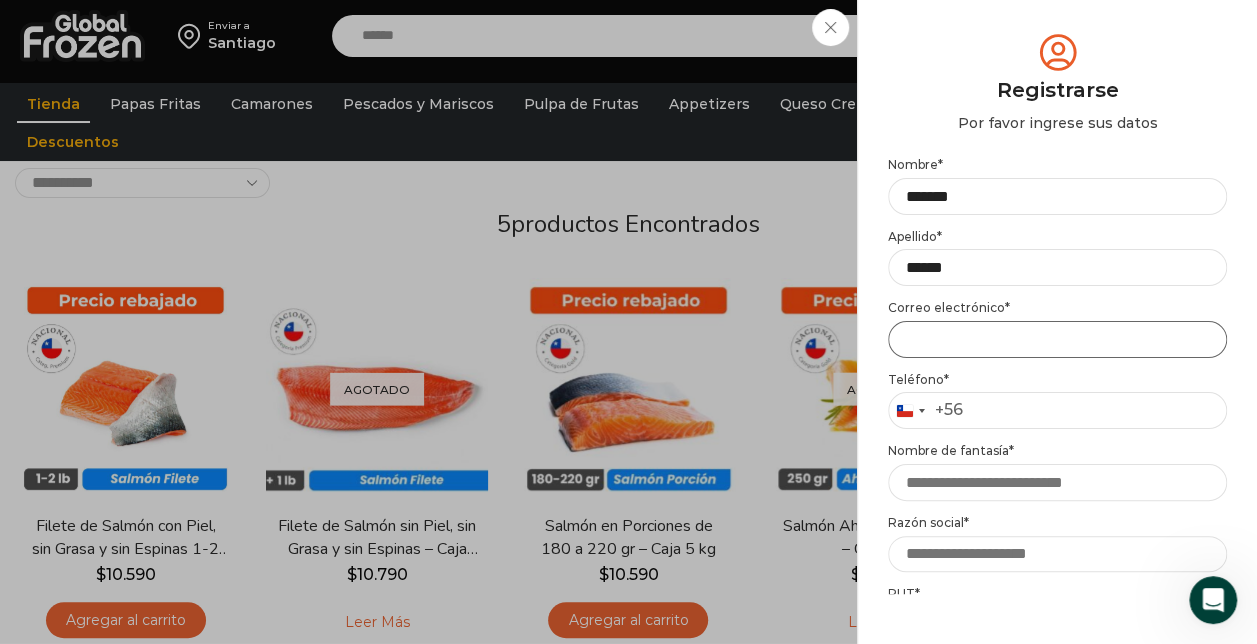 click on "Email address                                          *" at bounding box center (1057, 339) 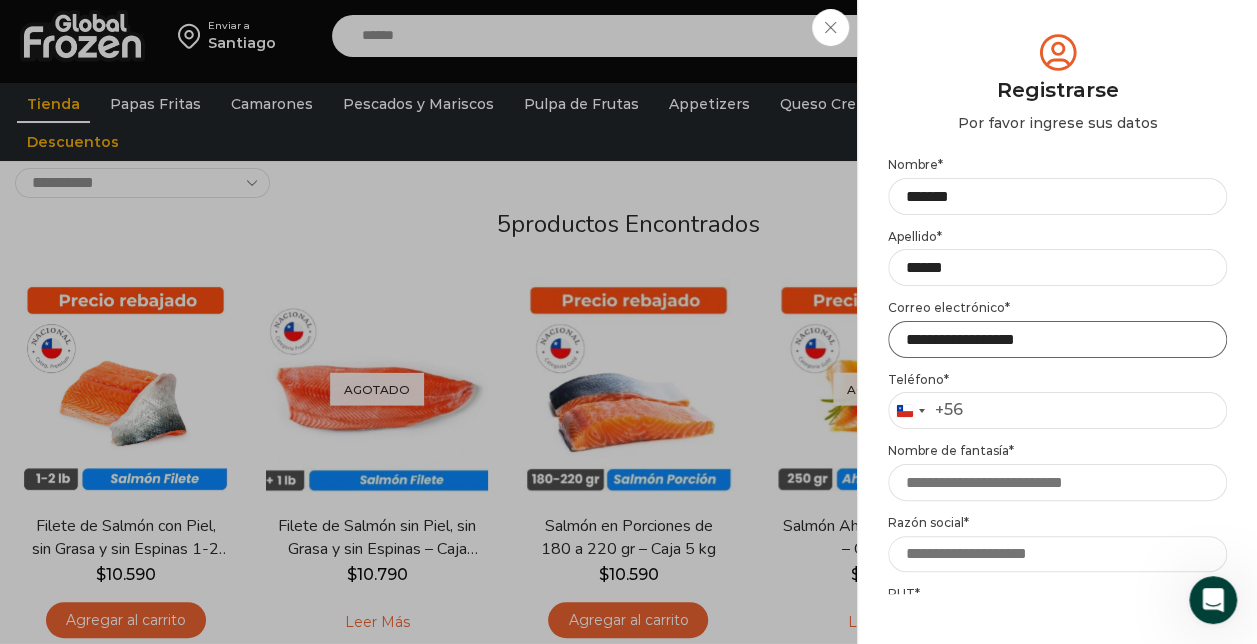type on "**********" 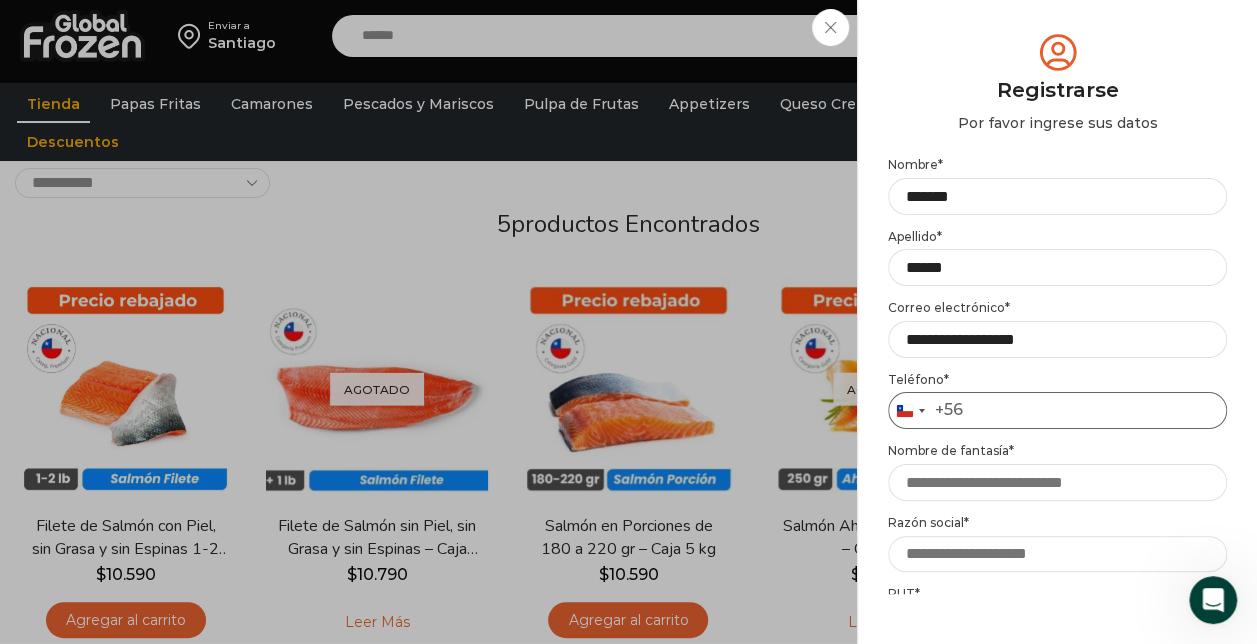 click on "Teléfono  *" at bounding box center [1057, 410] 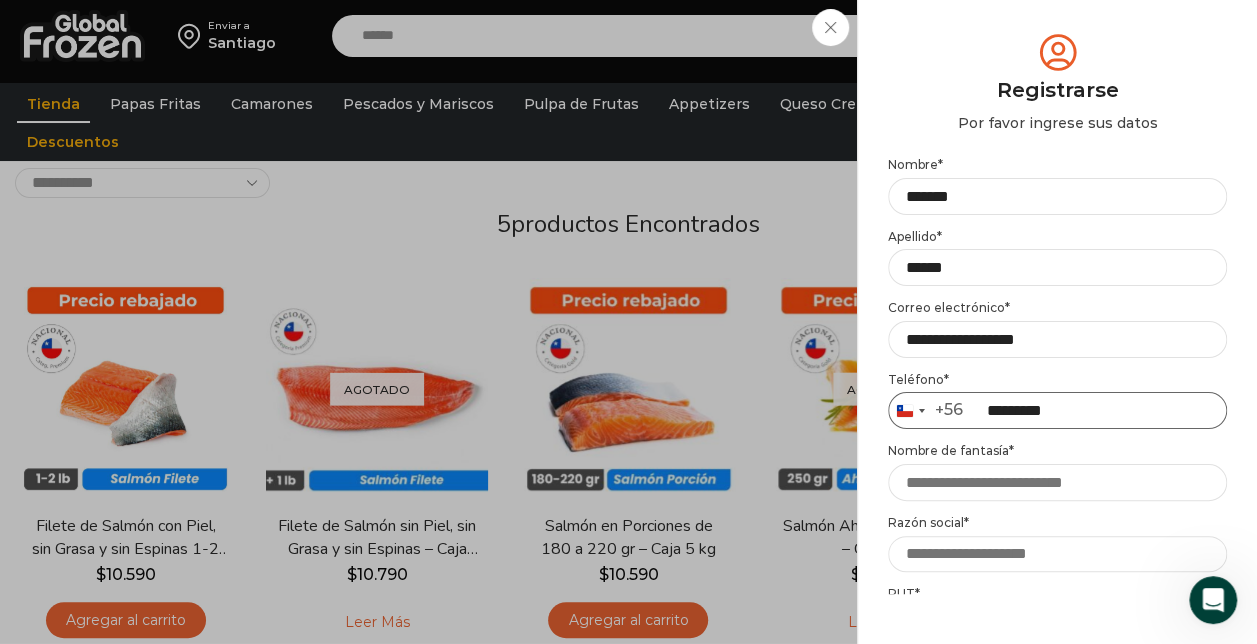 type on "*********" 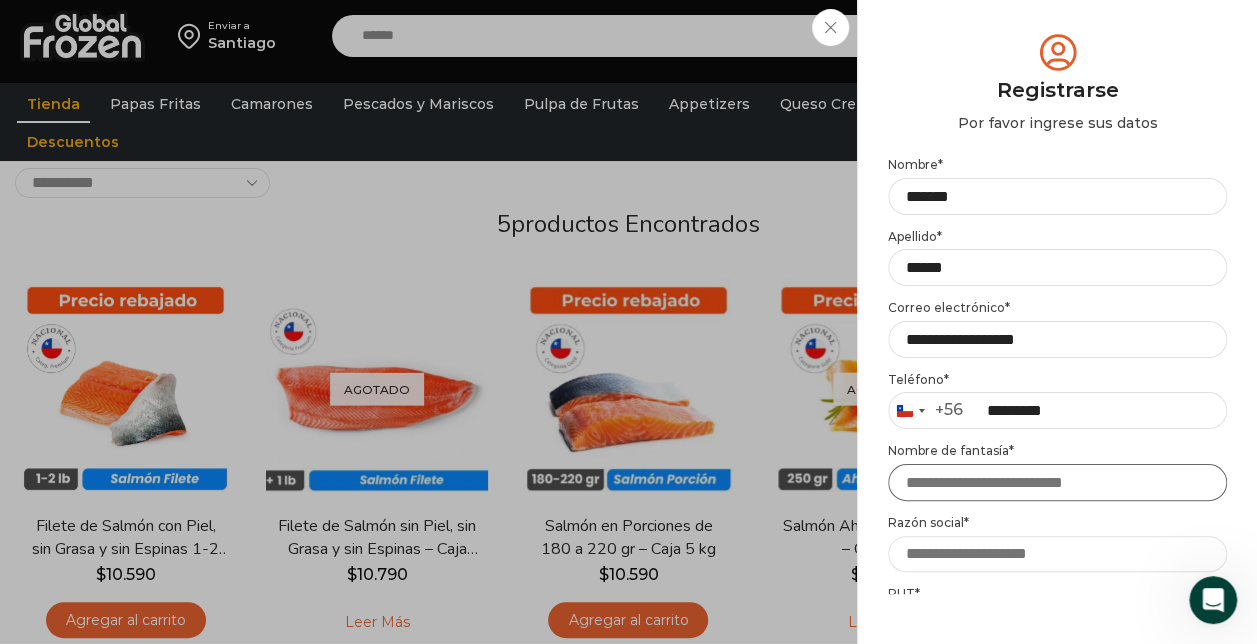 click on "Nombre de fantasía  *" at bounding box center [1057, 482] 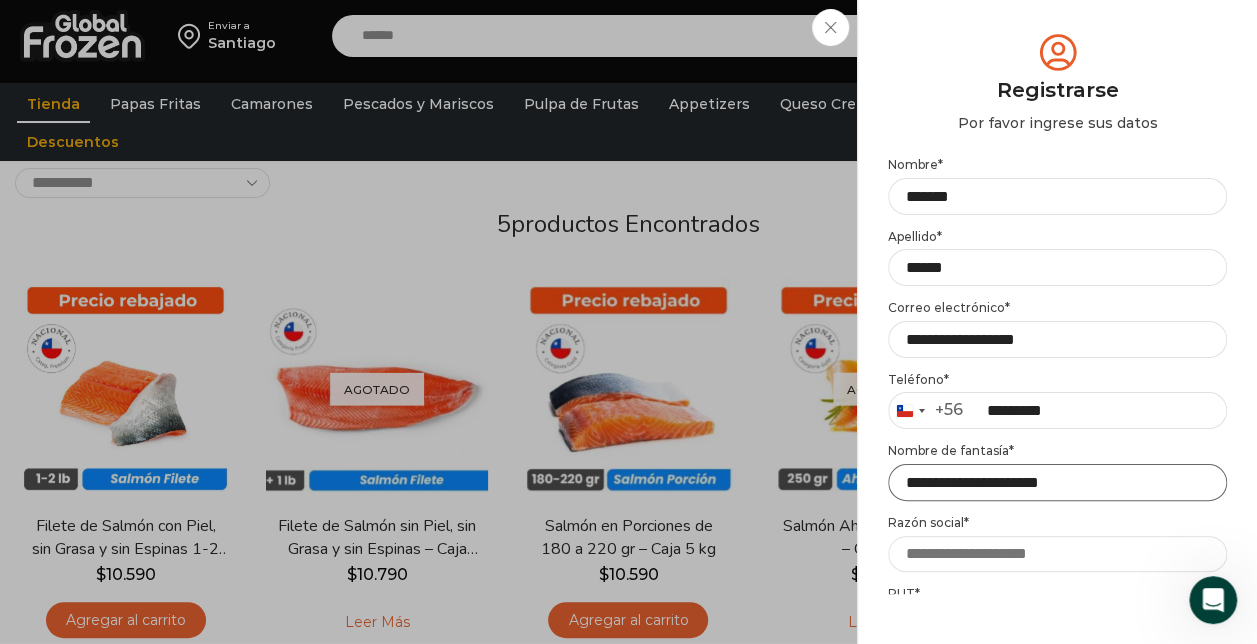 type on "**********" 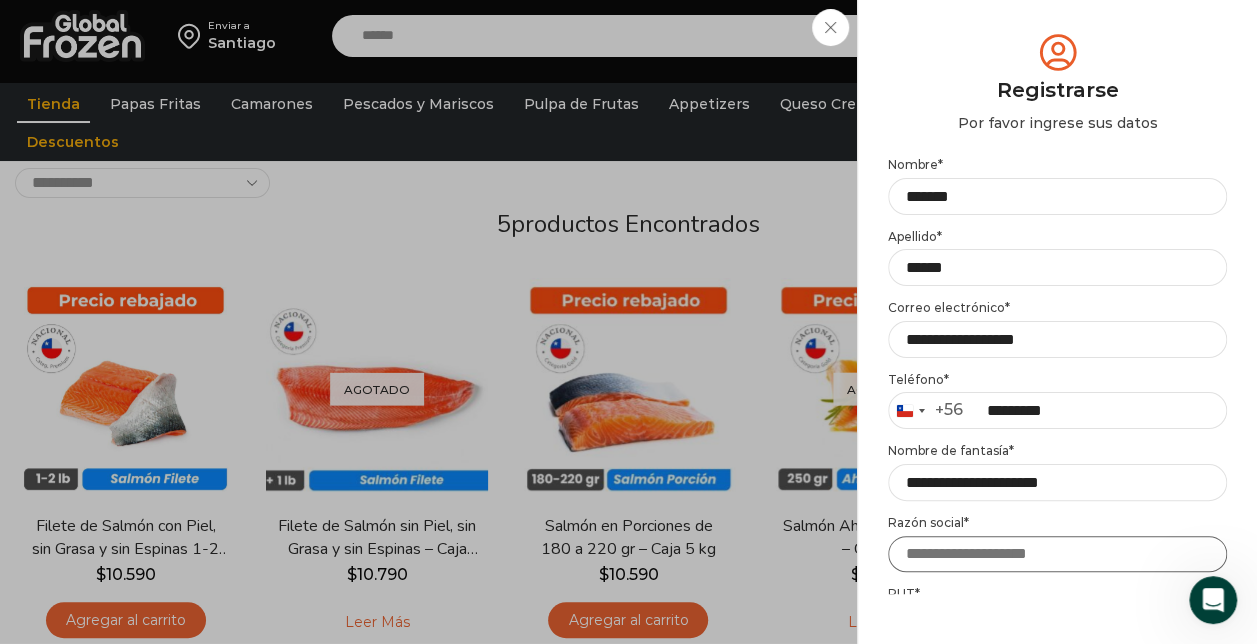click on "Razón social  *" at bounding box center [1057, 554] 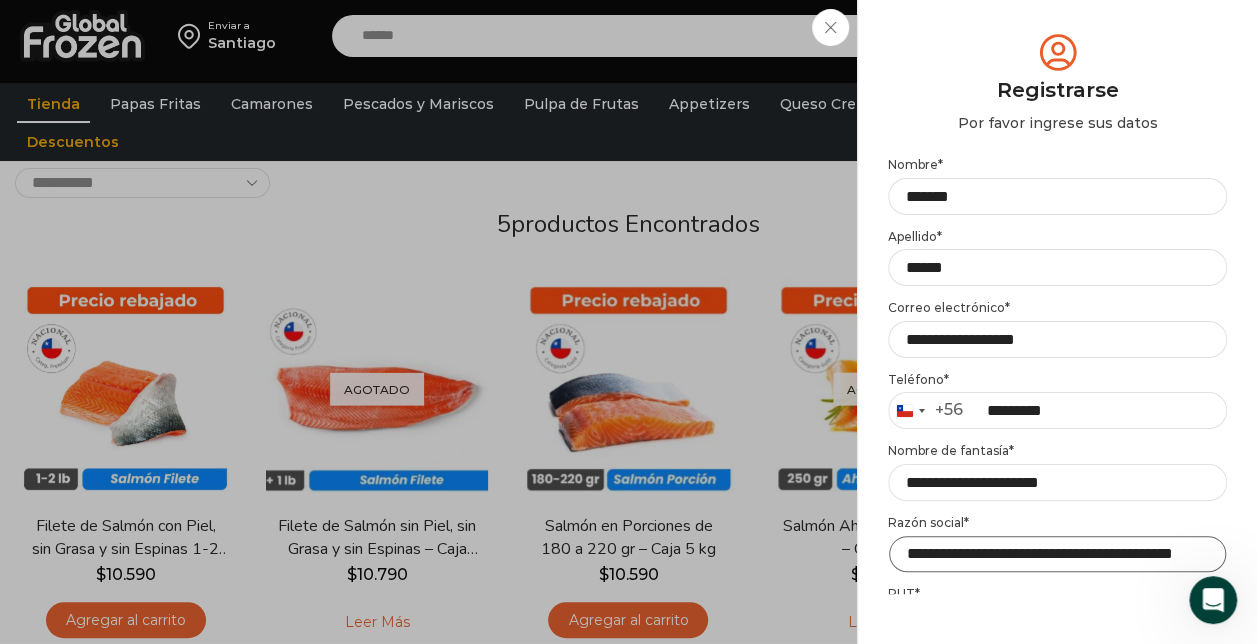 scroll, scrollTop: 0, scrollLeft: 70, axis: horizontal 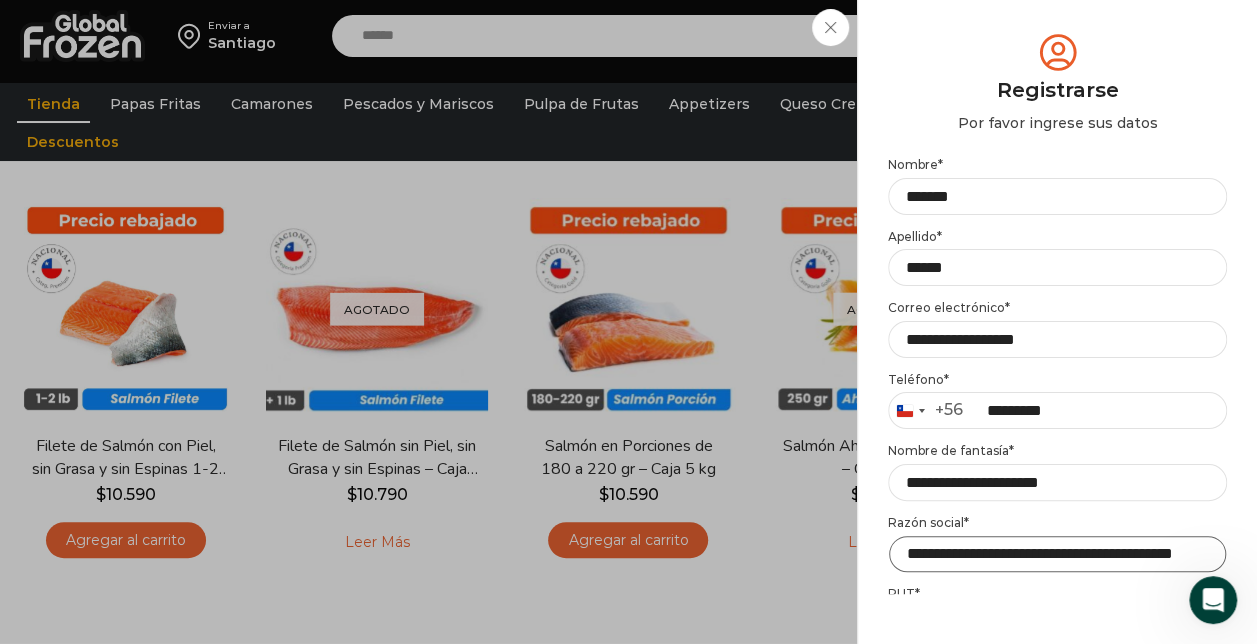 type on "**********" 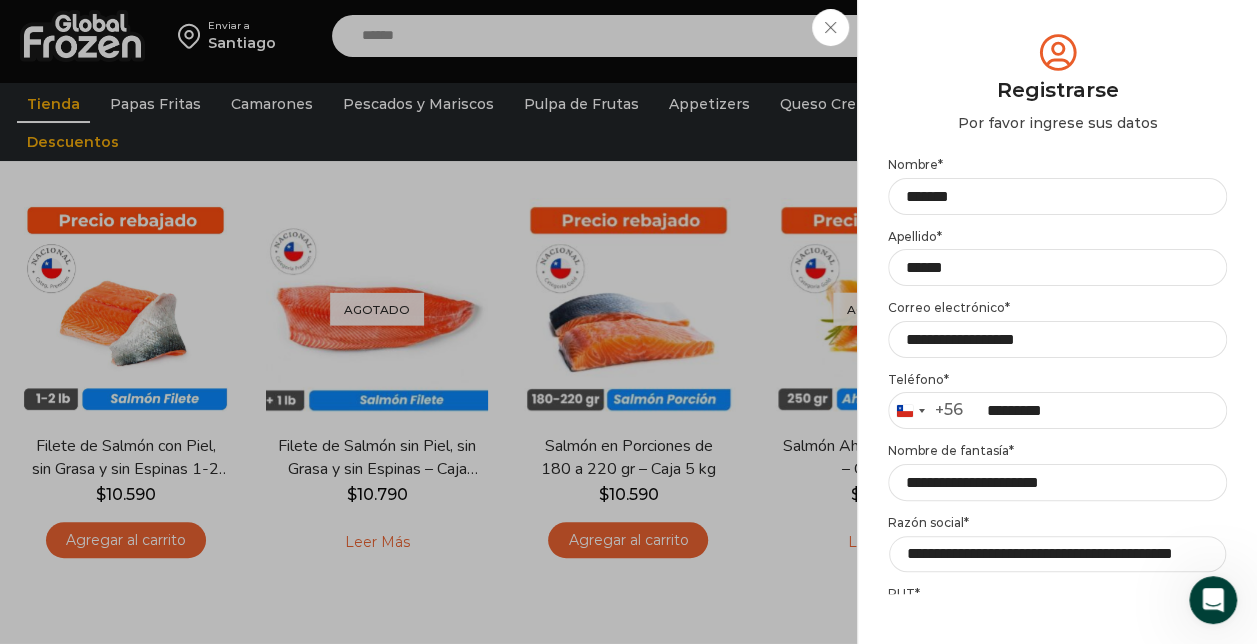 scroll, scrollTop: 0, scrollLeft: 0, axis: both 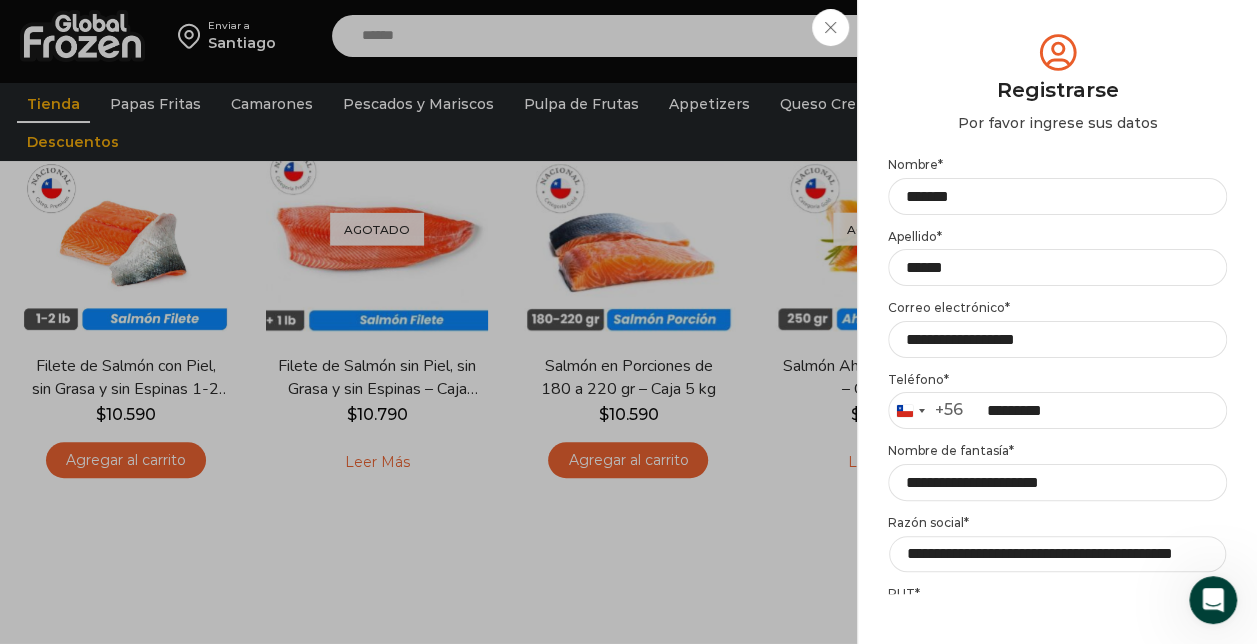 click on "Por favor ingrese sus datos" at bounding box center (1057, 123) 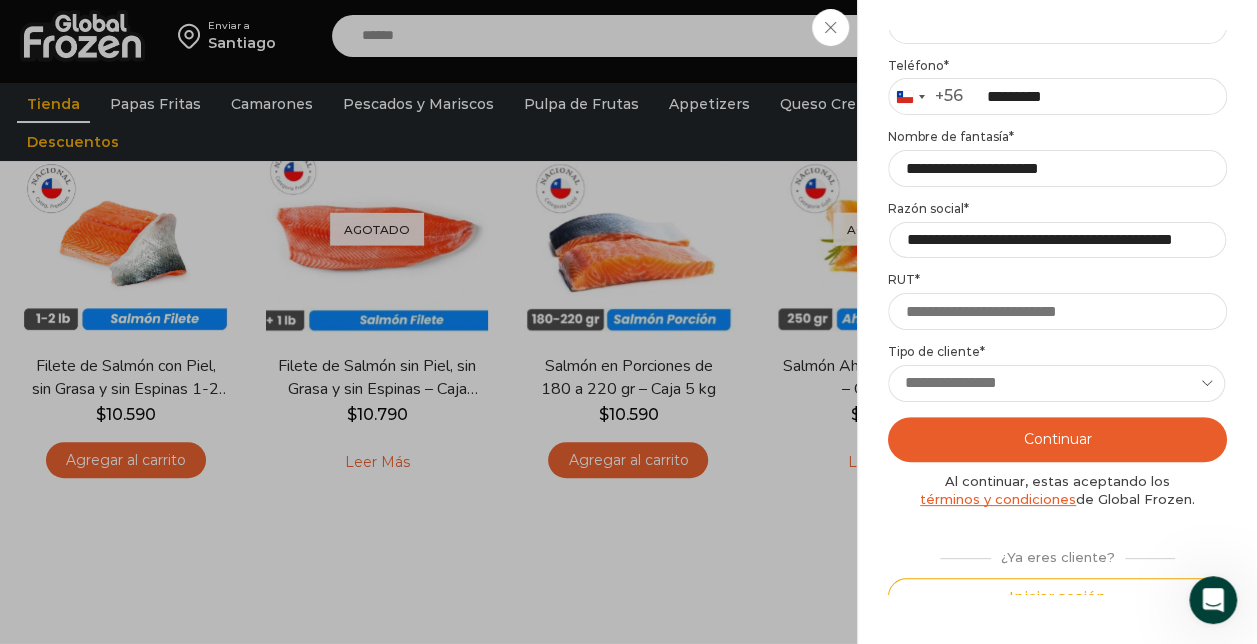 scroll, scrollTop: 335, scrollLeft: 0, axis: vertical 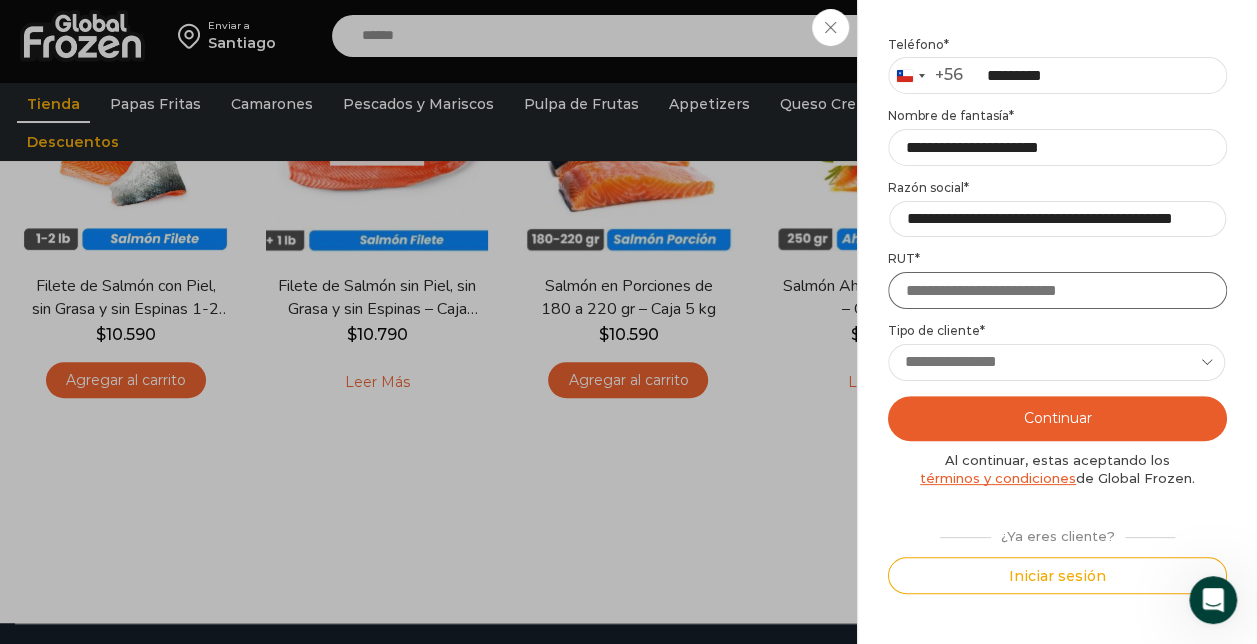 click on "RUT  *" at bounding box center (1057, 290) 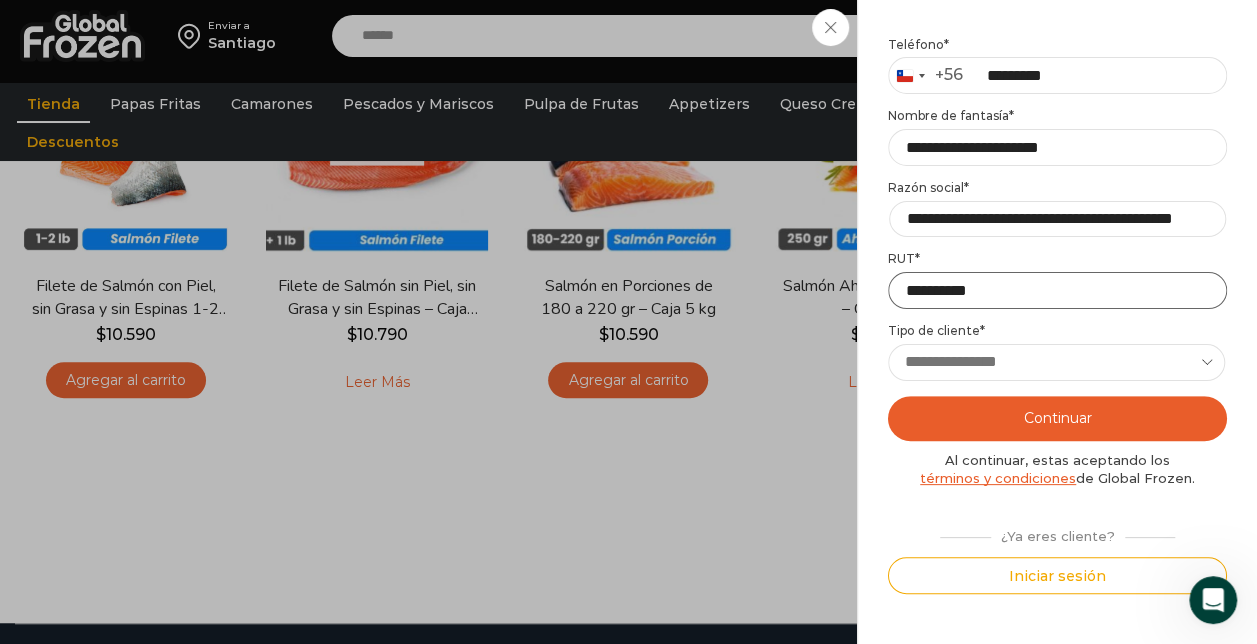 type on "**********" 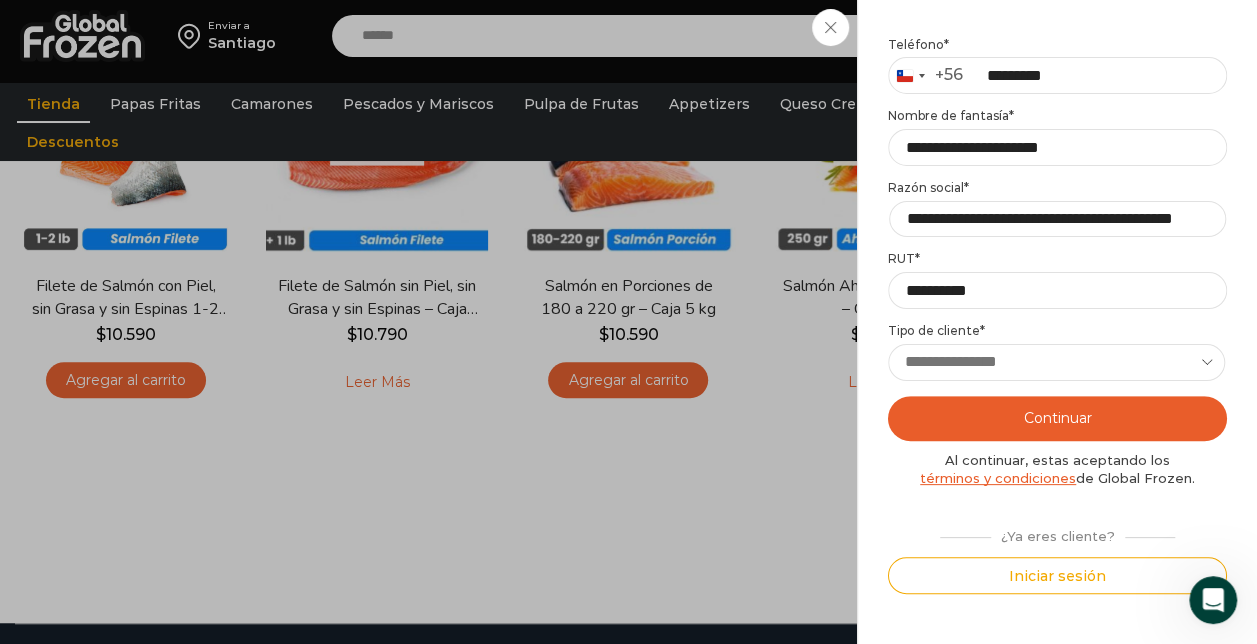 click on "**********" at bounding box center [1056, 362] 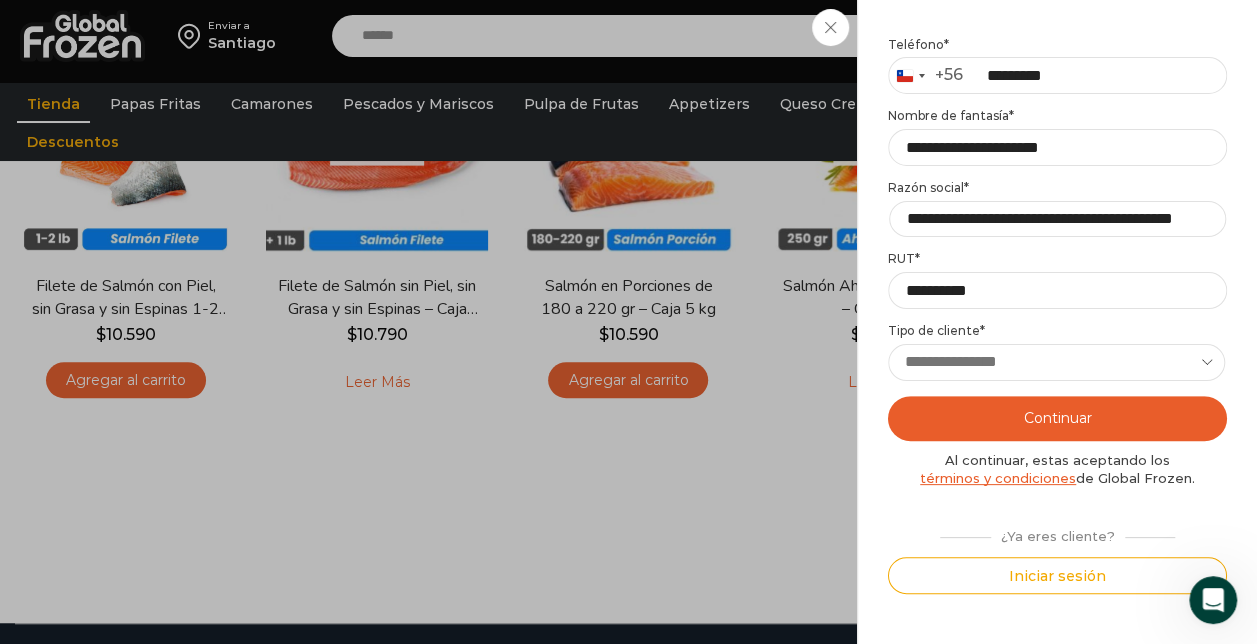 select on "**********" 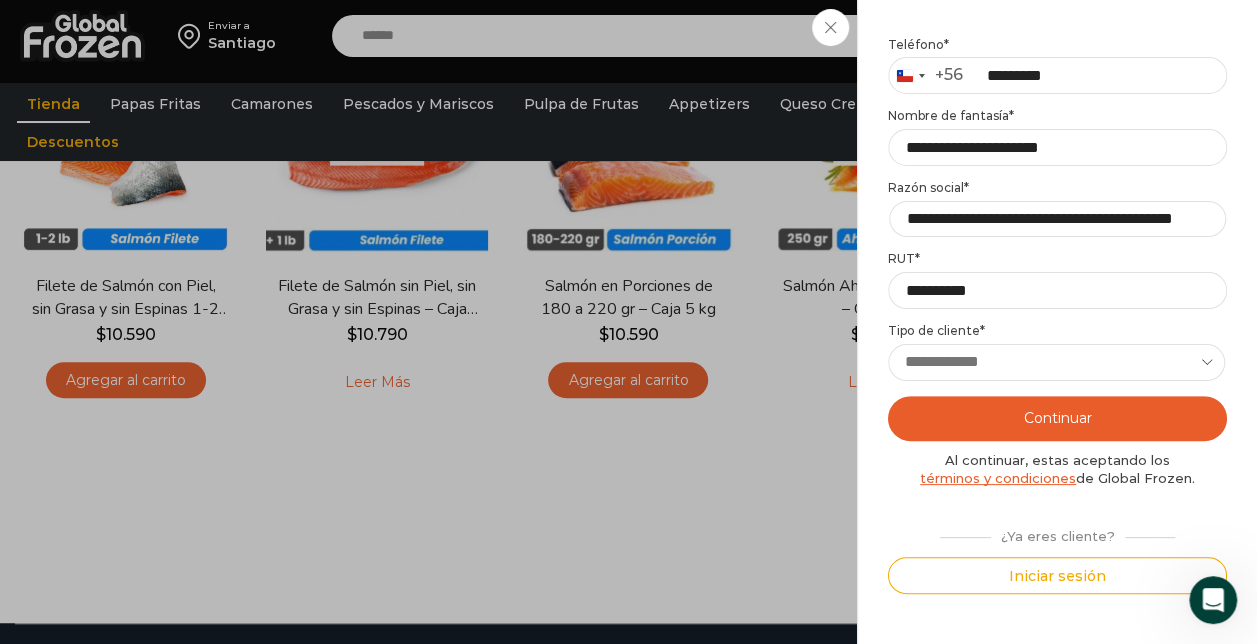 click on "**********" at bounding box center (1056, 362) 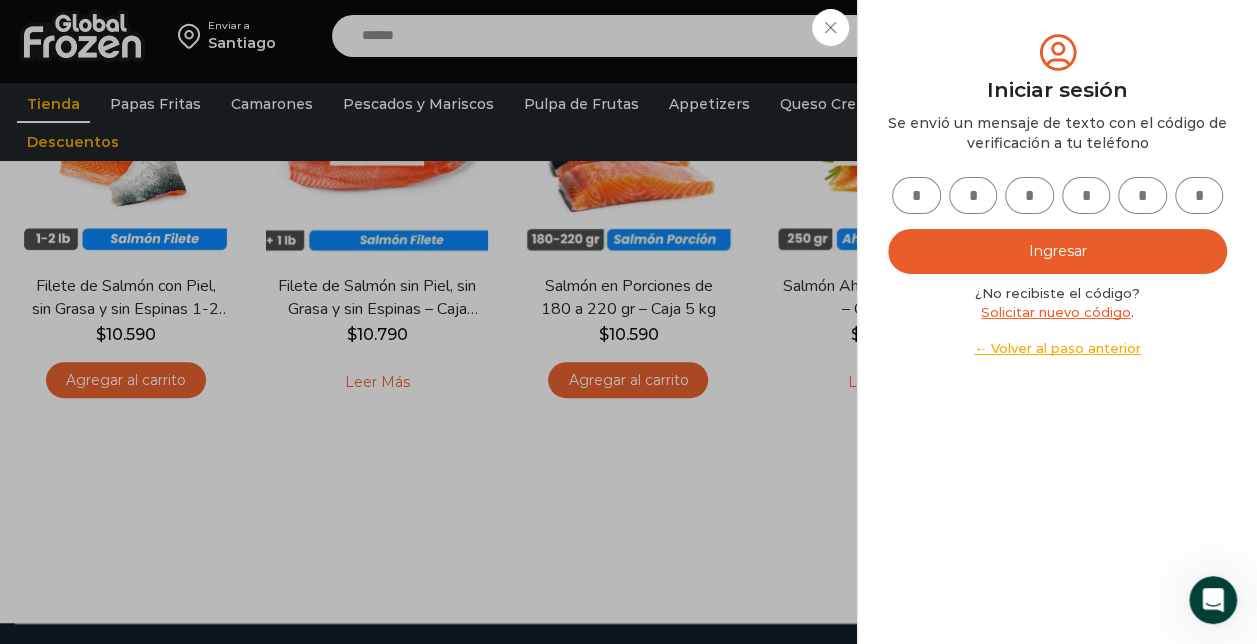 scroll, scrollTop: 0, scrollLeft: 0, axis: both 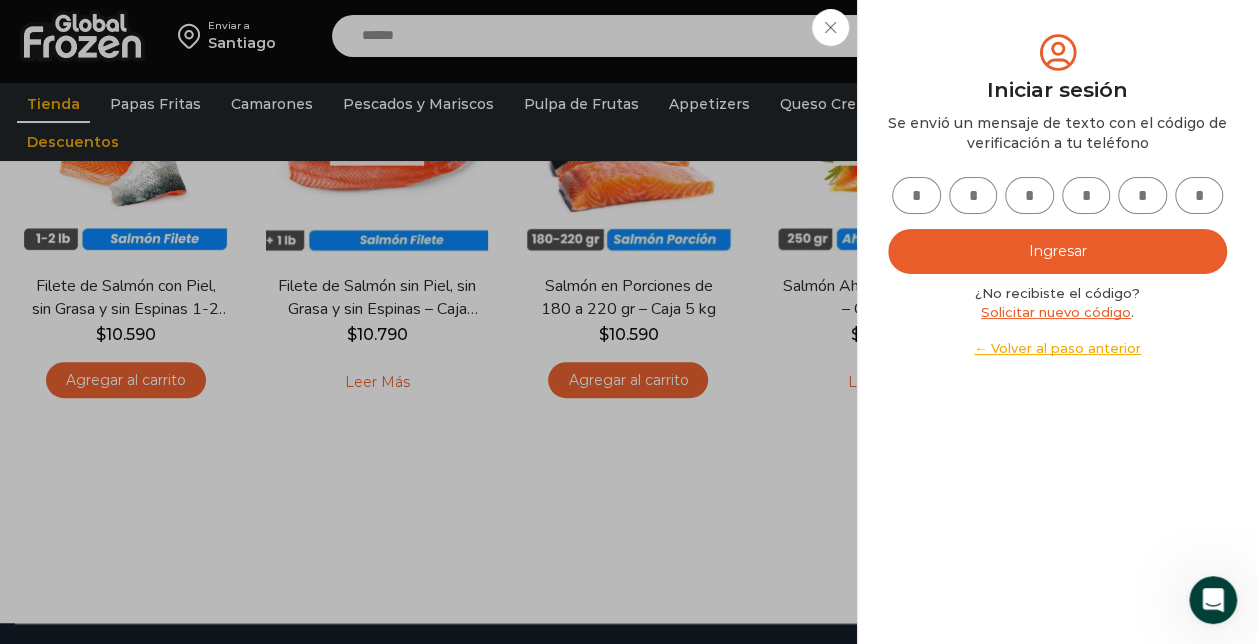 click at bounding box center [916, 195] 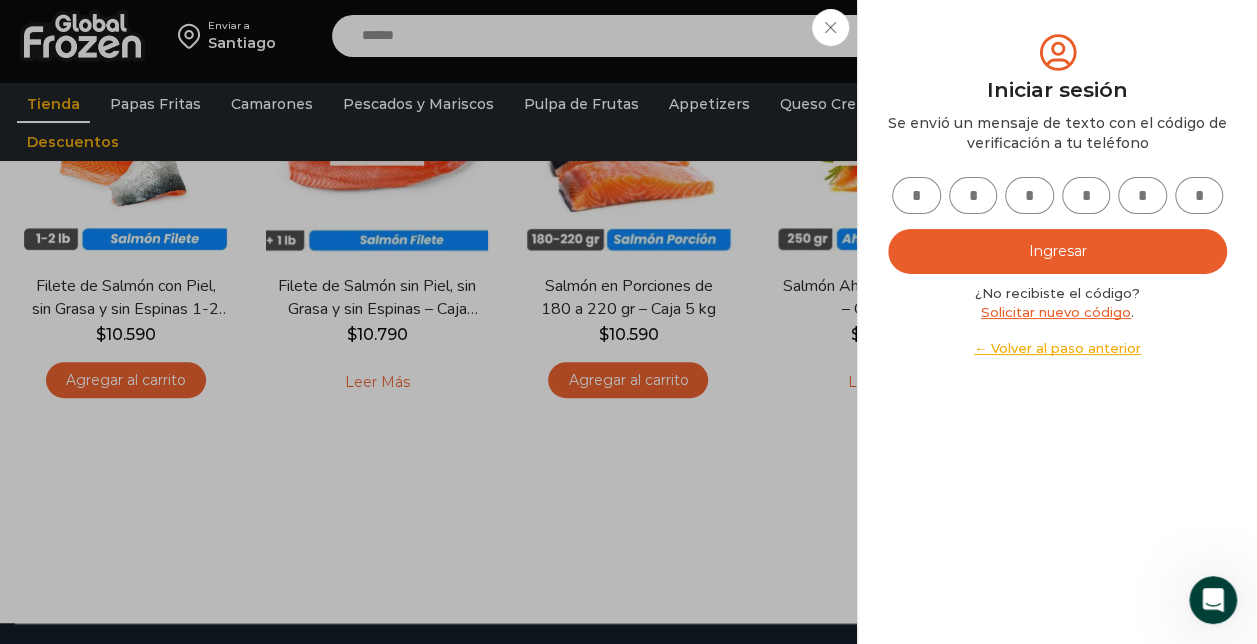 type on "*" 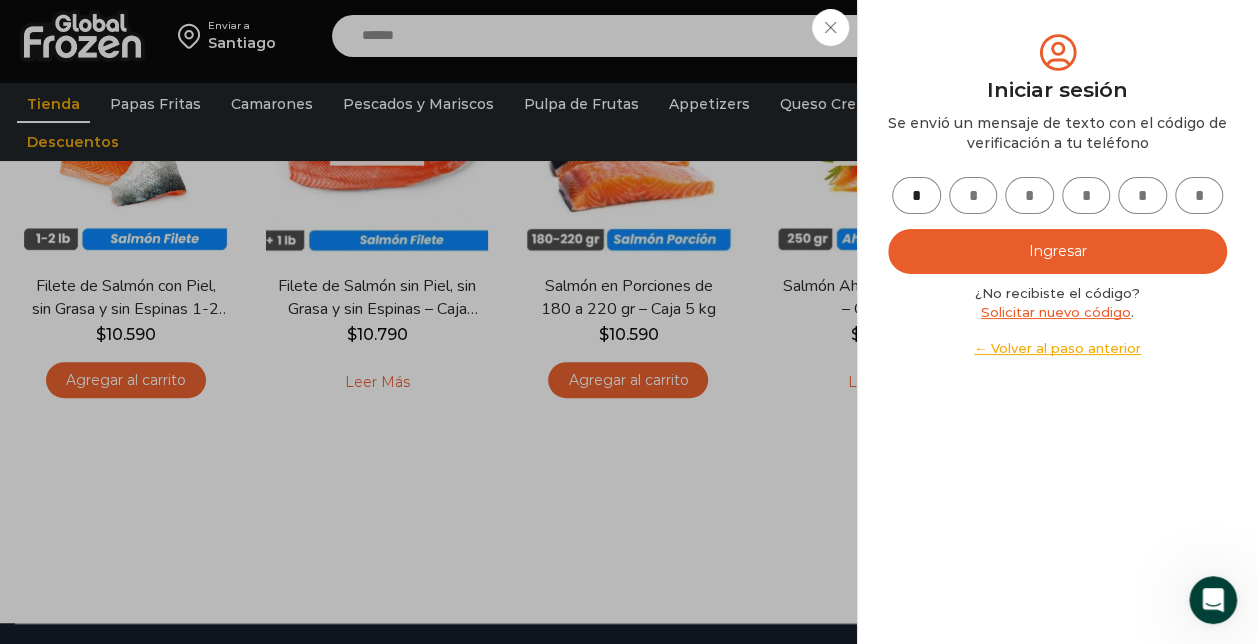 type on "*" 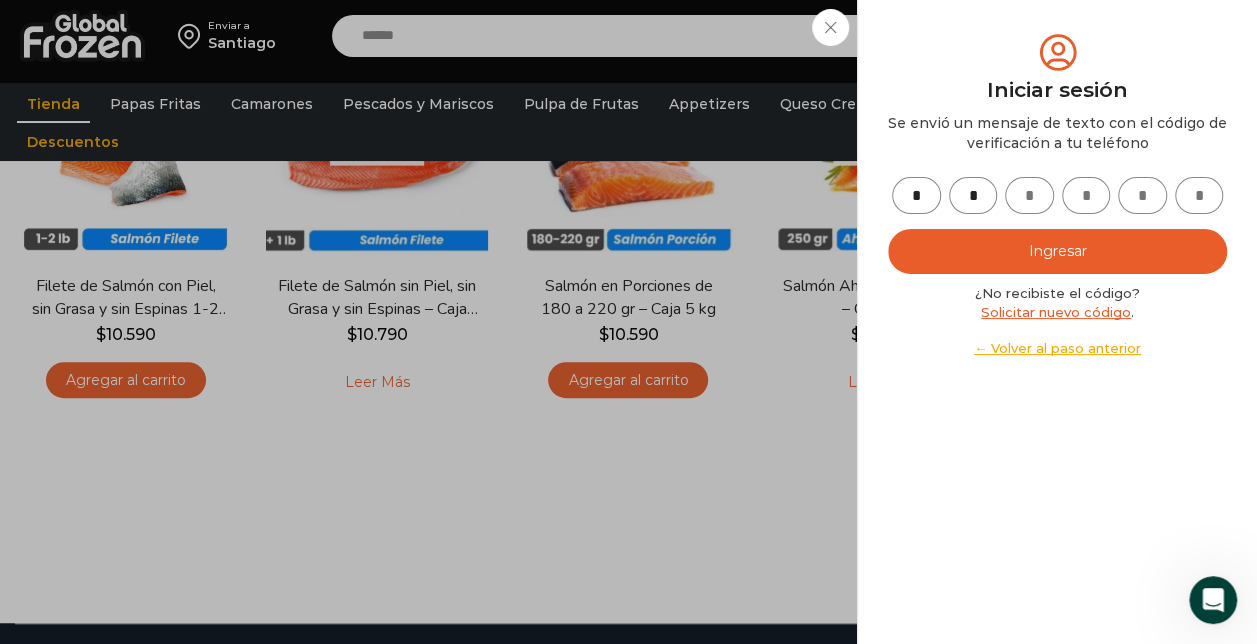 type on "*" 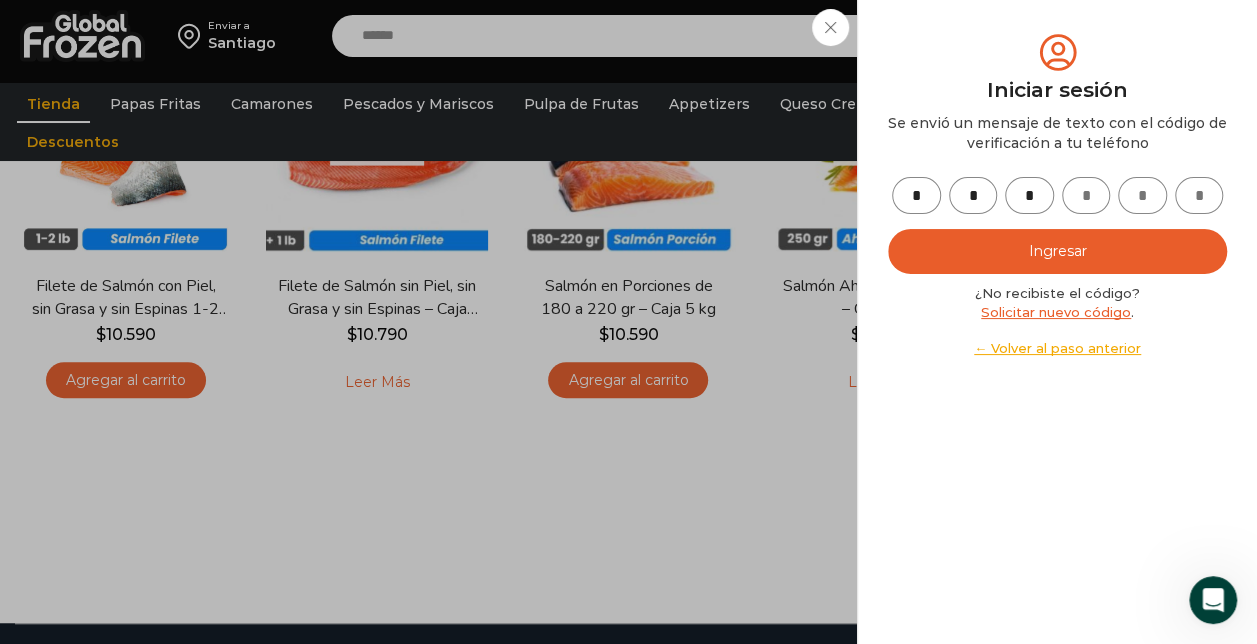type on "*" 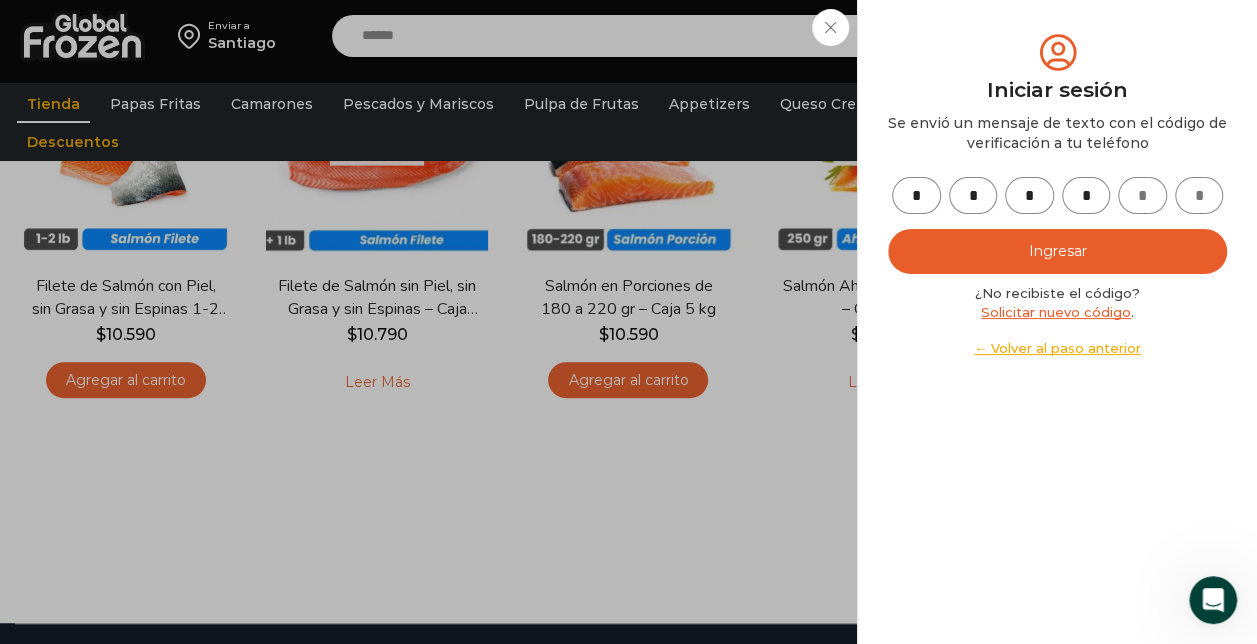 type on "*" 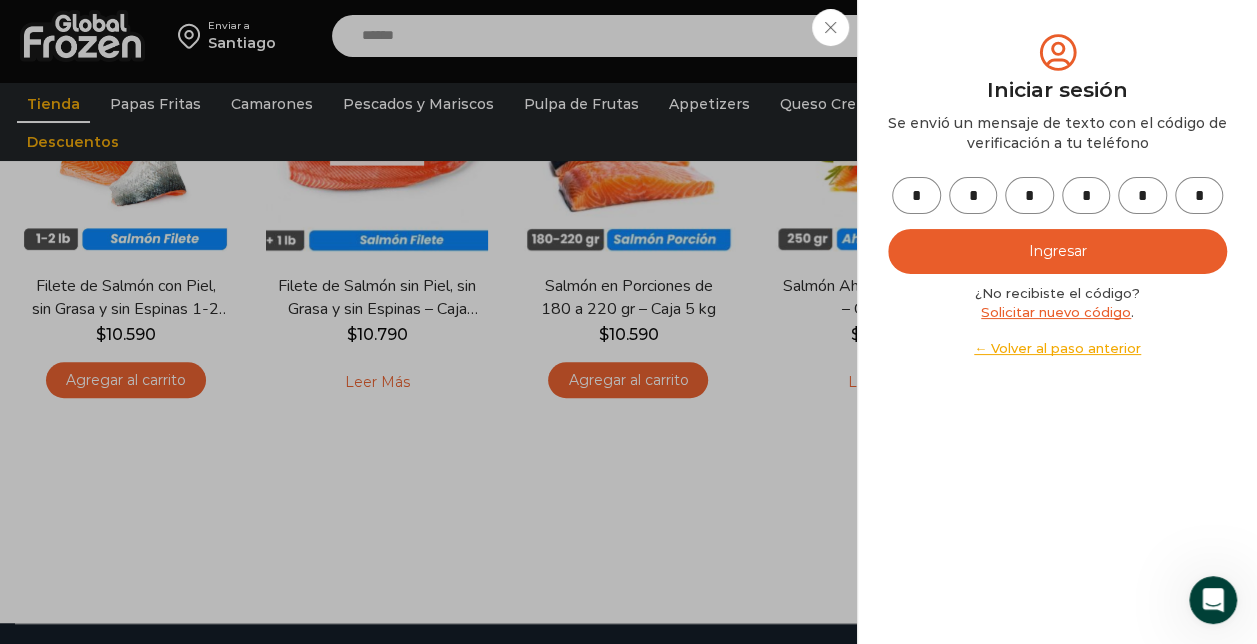 type on "*" 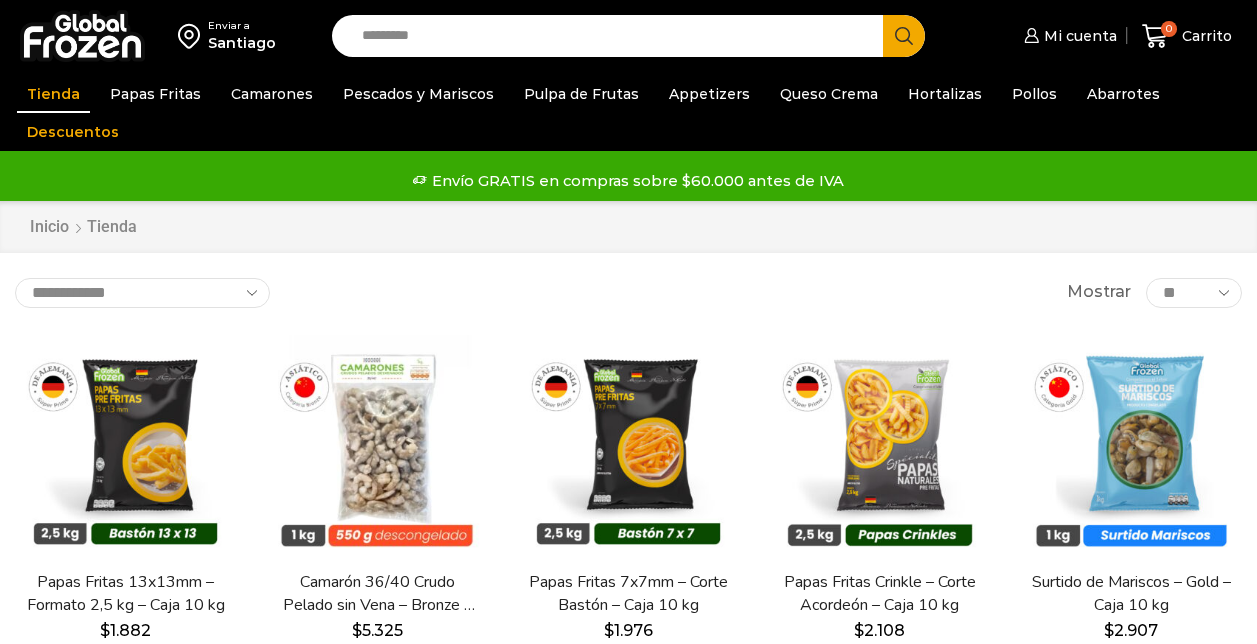 scroll, scrollTop: 0, scrollLeft: 0, axis: both 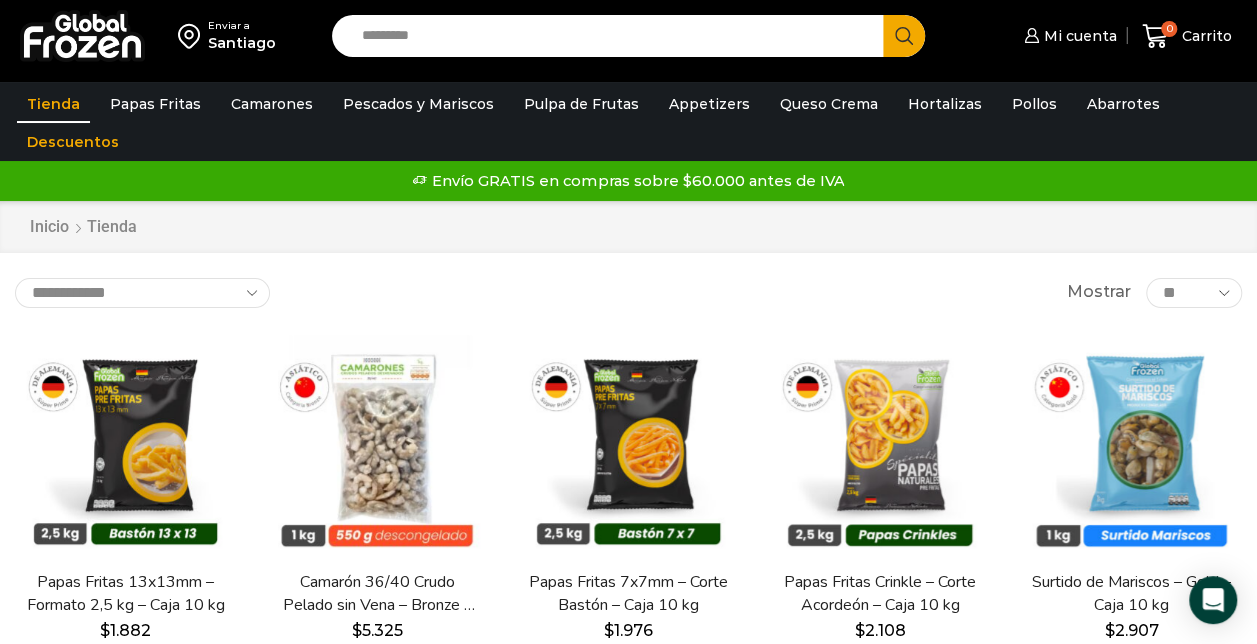 click on "Inicio
Tienda" at bounding box center [629, 227] 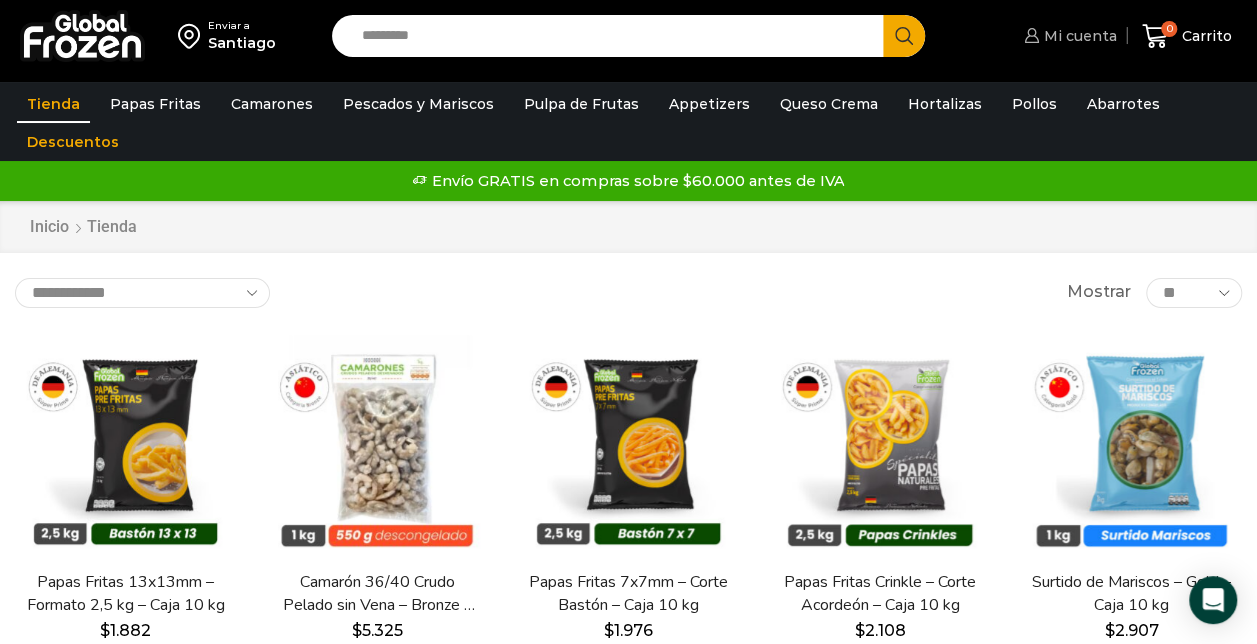 click on "Mi cuenta" at bounding box center [1068, 36] 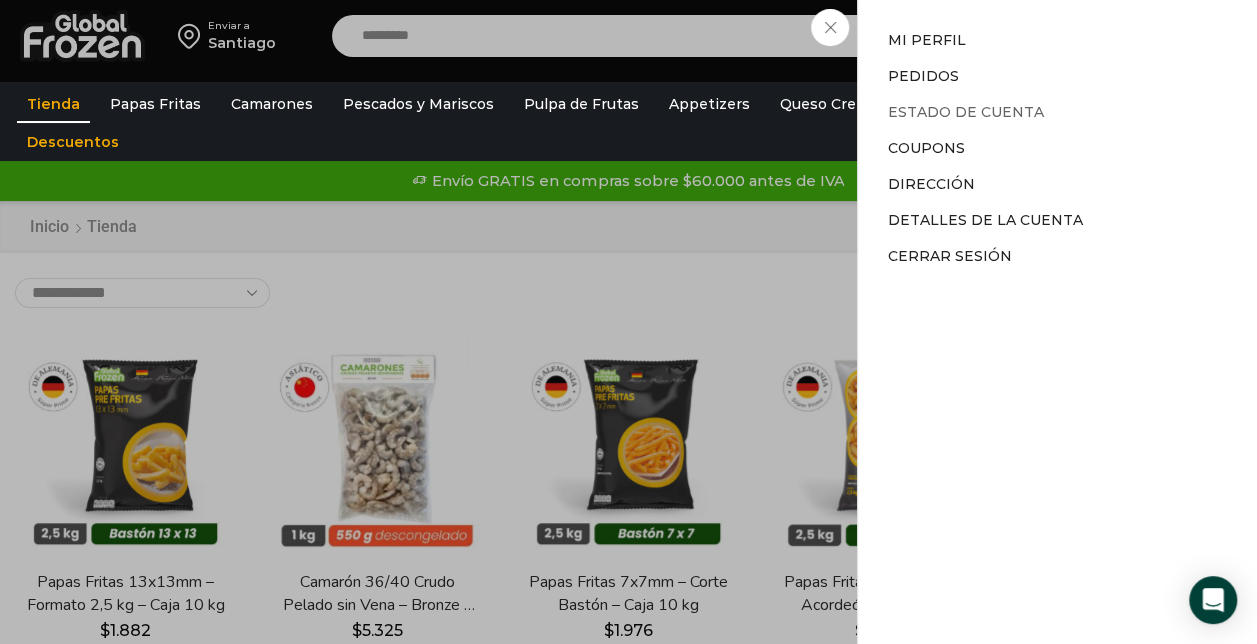 click on "Estado de Cuenta" at bounding box center [966, 112] 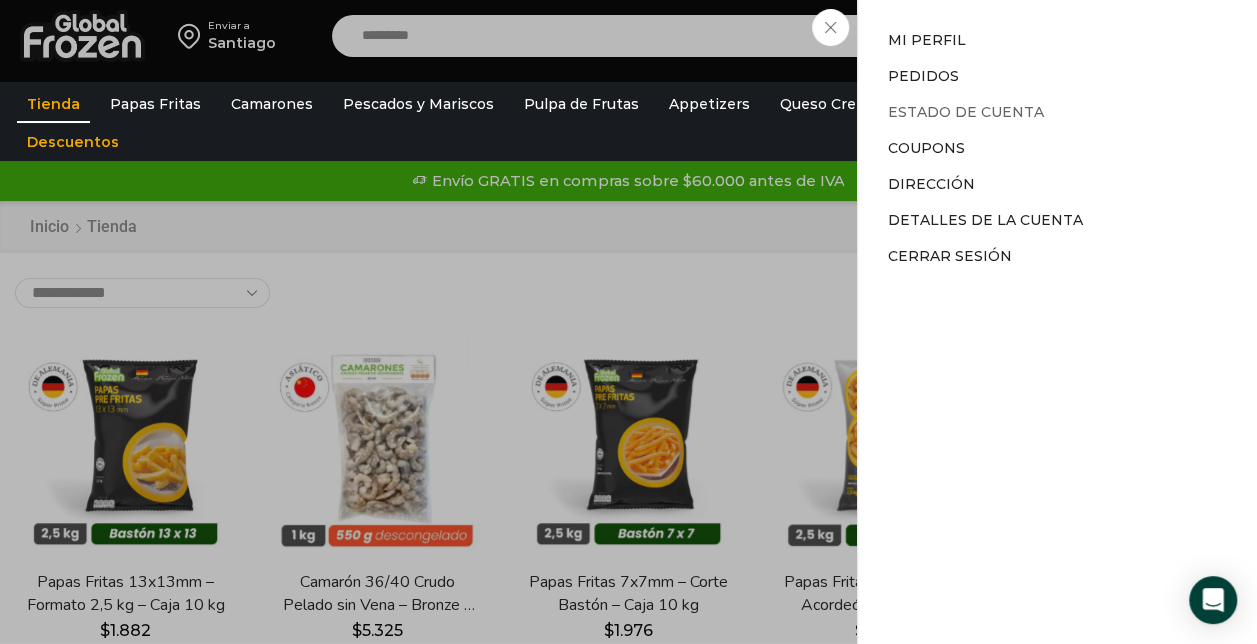 click on "Estado de Cuenta" at bounding box center (966, 112) 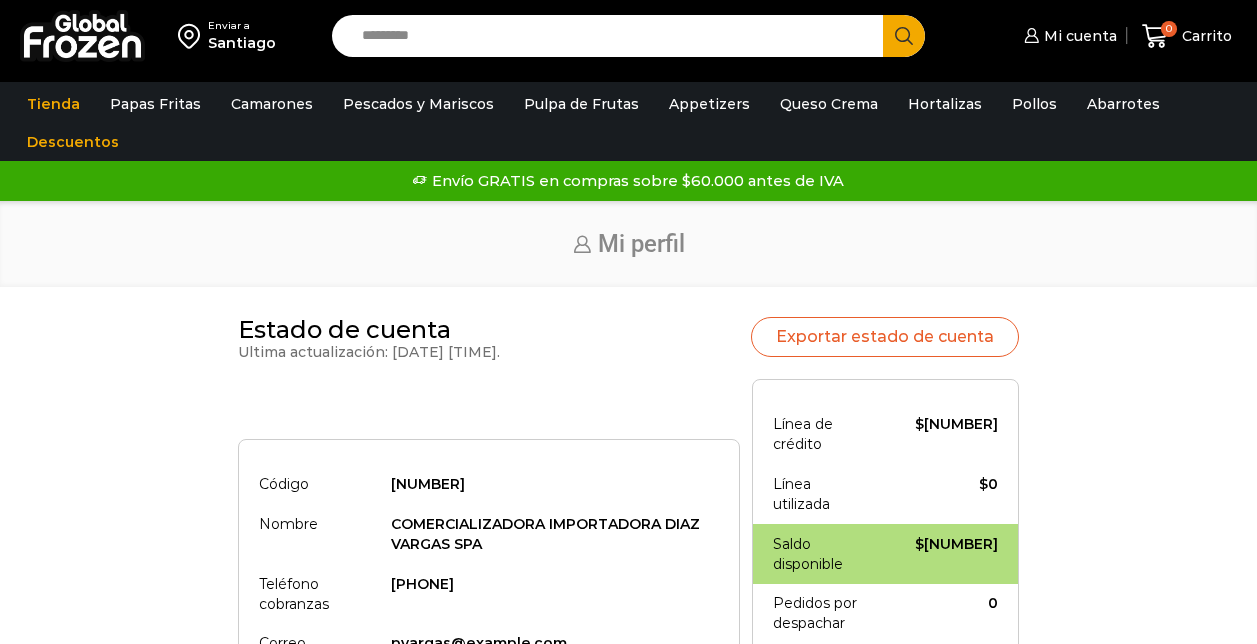 scroll, scrollTop: 0, scrollLeft: 0, axis: both 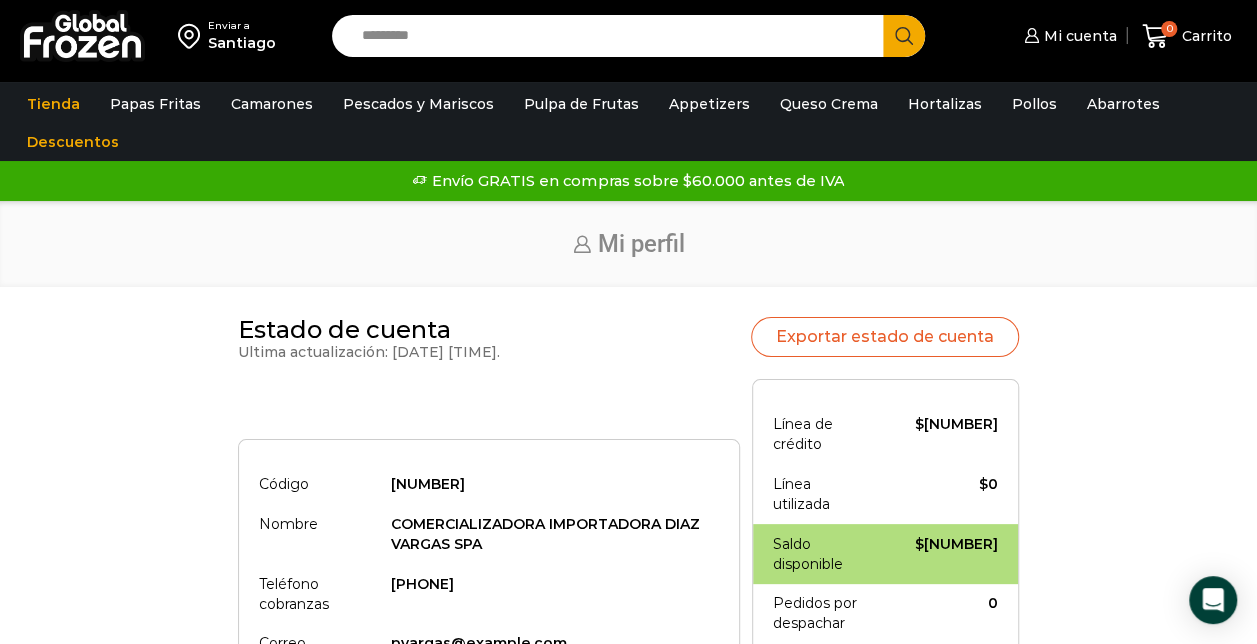click on "Mi perfil" at bounding box center (628, 244) 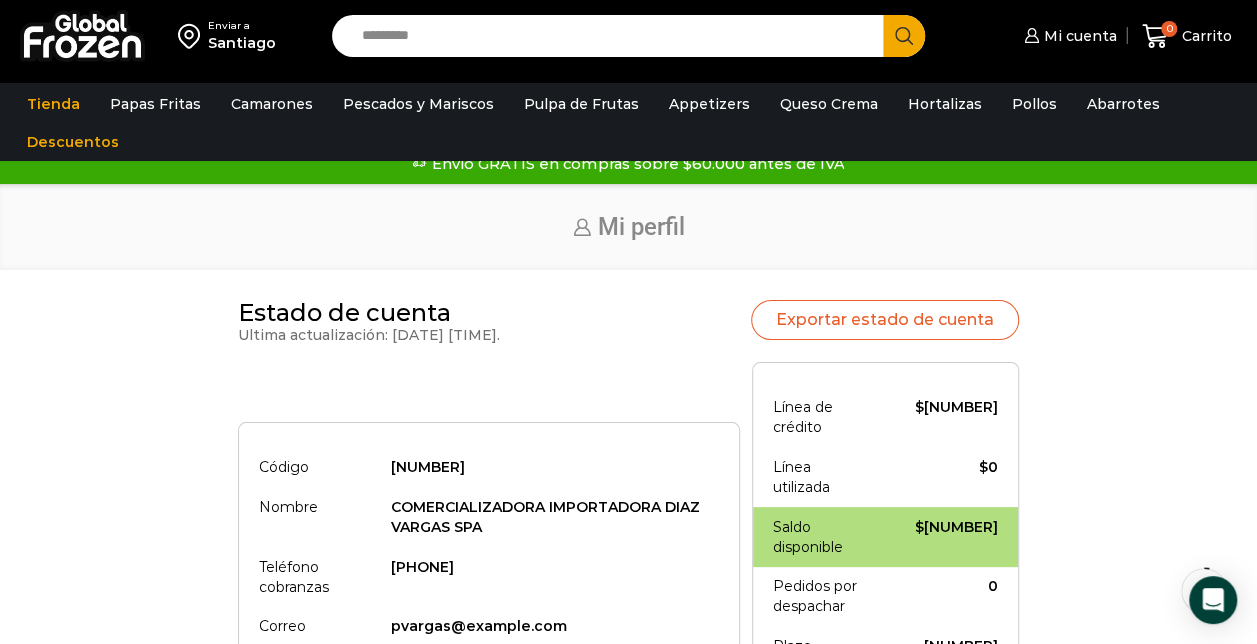 scroll, scrollTop: 0, scrollLeft: 0, axis: both 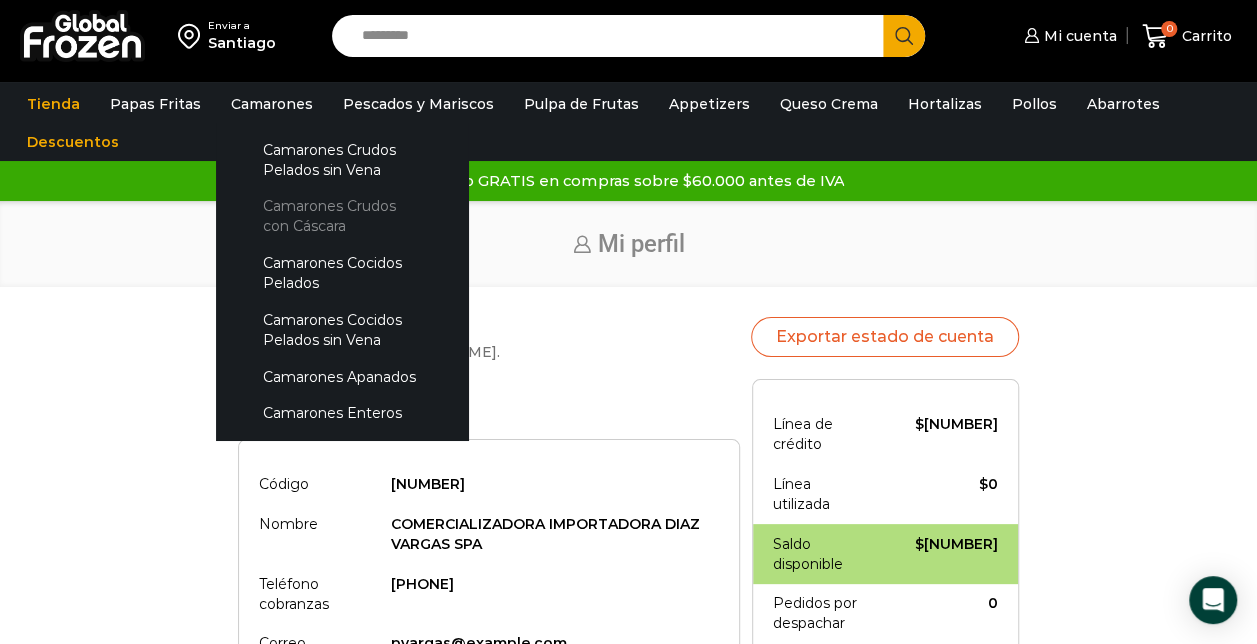 click on "Camarones Crudos con Cáscara" at bounding box center [342, 216] 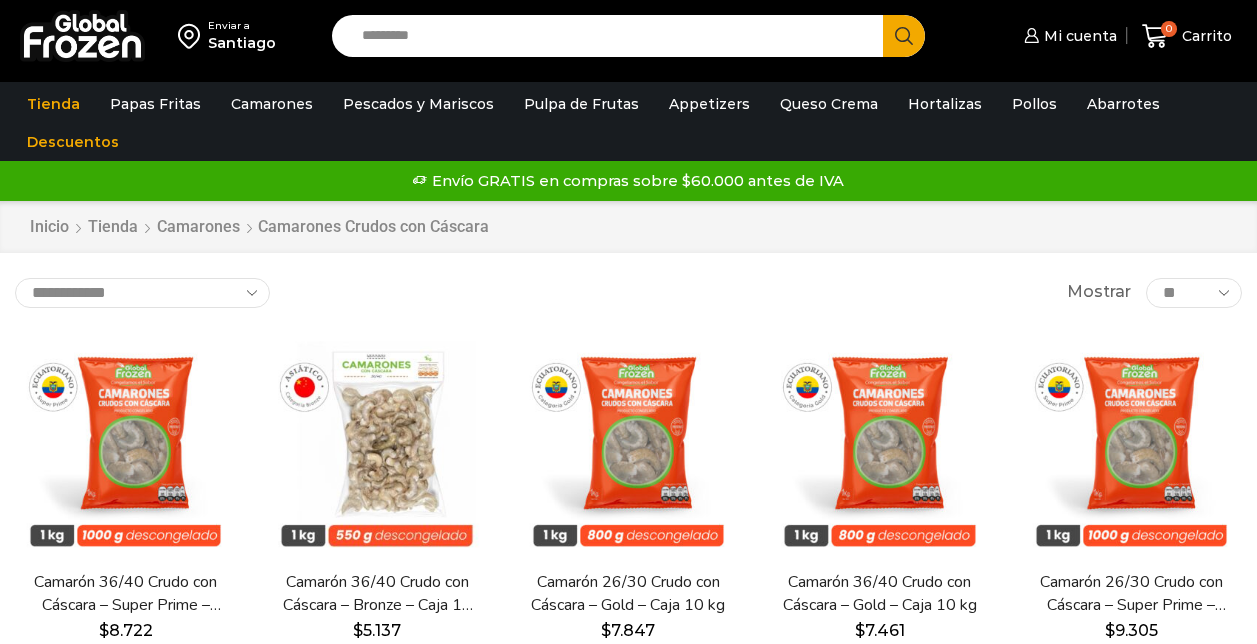 scroll, scrollTop: 0, scrollLeft: 0, axis: both 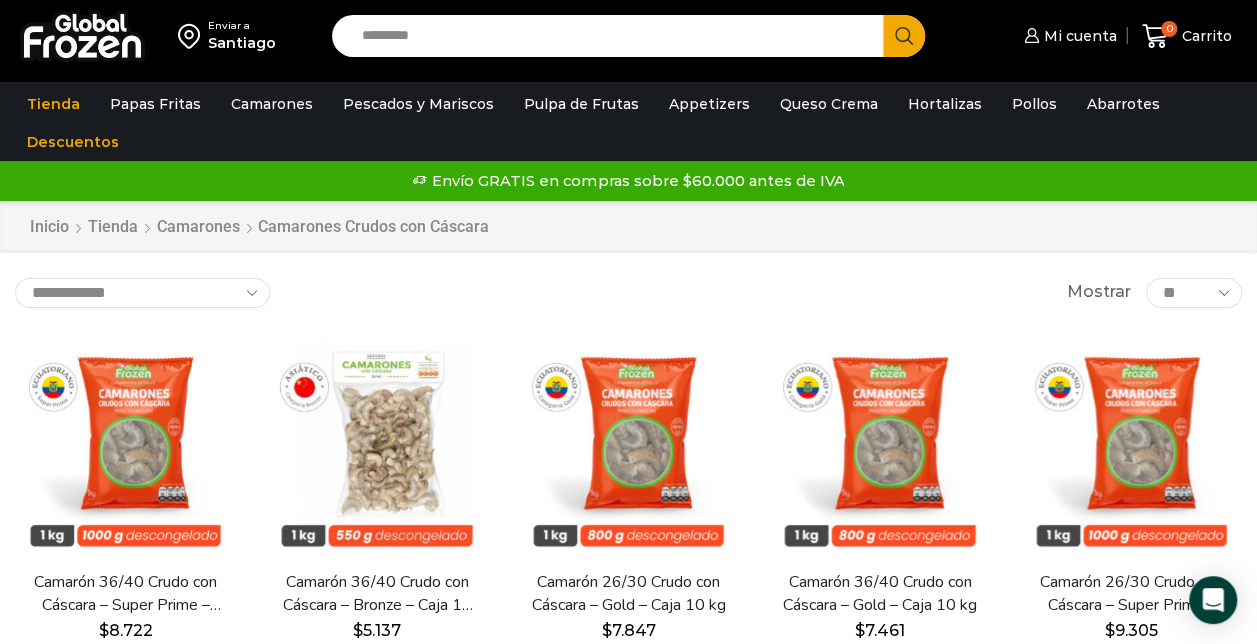 click on "Enviar a
Santiago
Search input
Search
Mi cuenta
Pedidos" at bounding box center (628, 645) 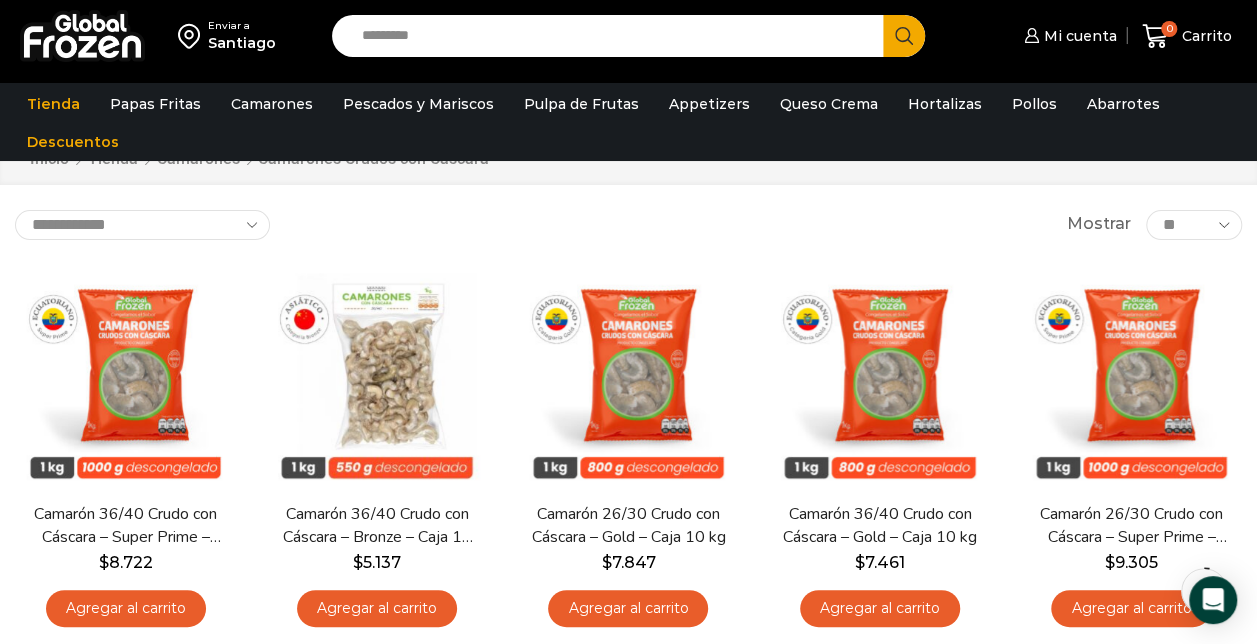scroll, scrollTop: 80, scrollLeft: 0, axis: vertical 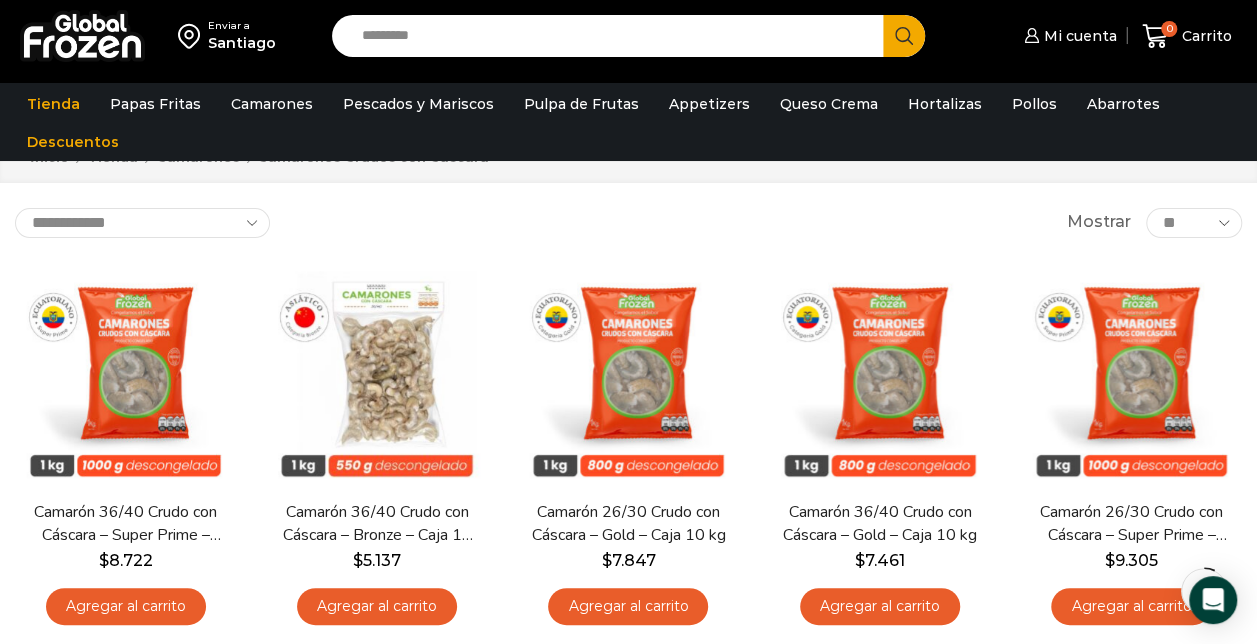 click on "**********" at bounding box center (628, 223) 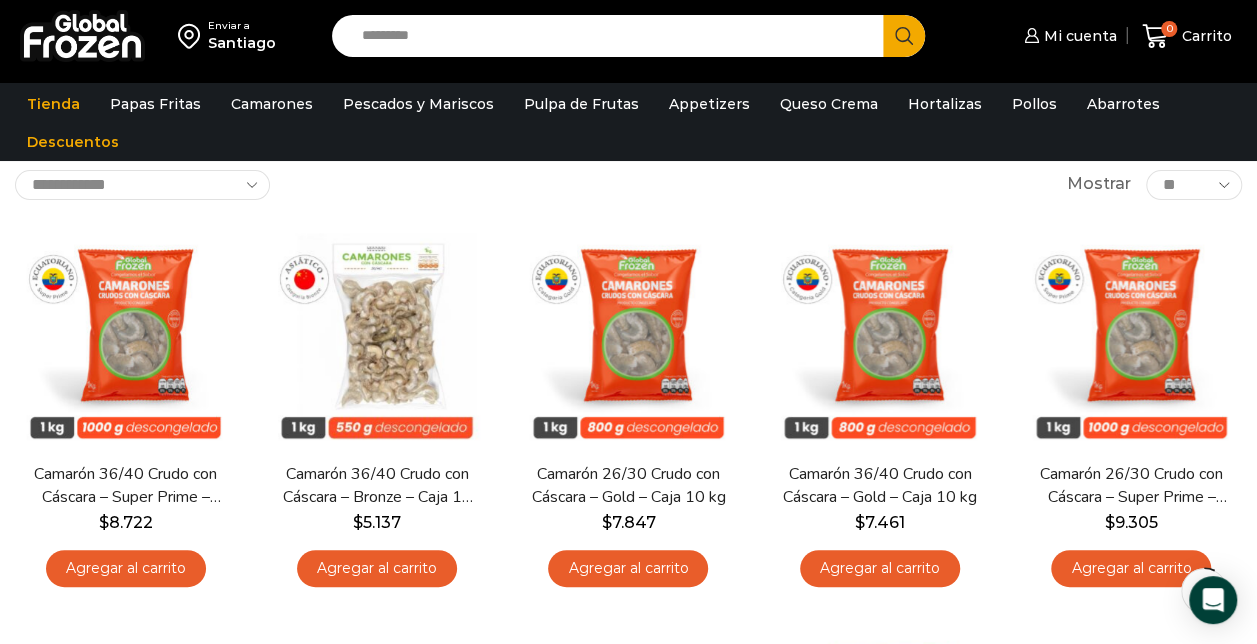 scroll, scrollTop: 120, scrollLeft: 0, axis: vertical 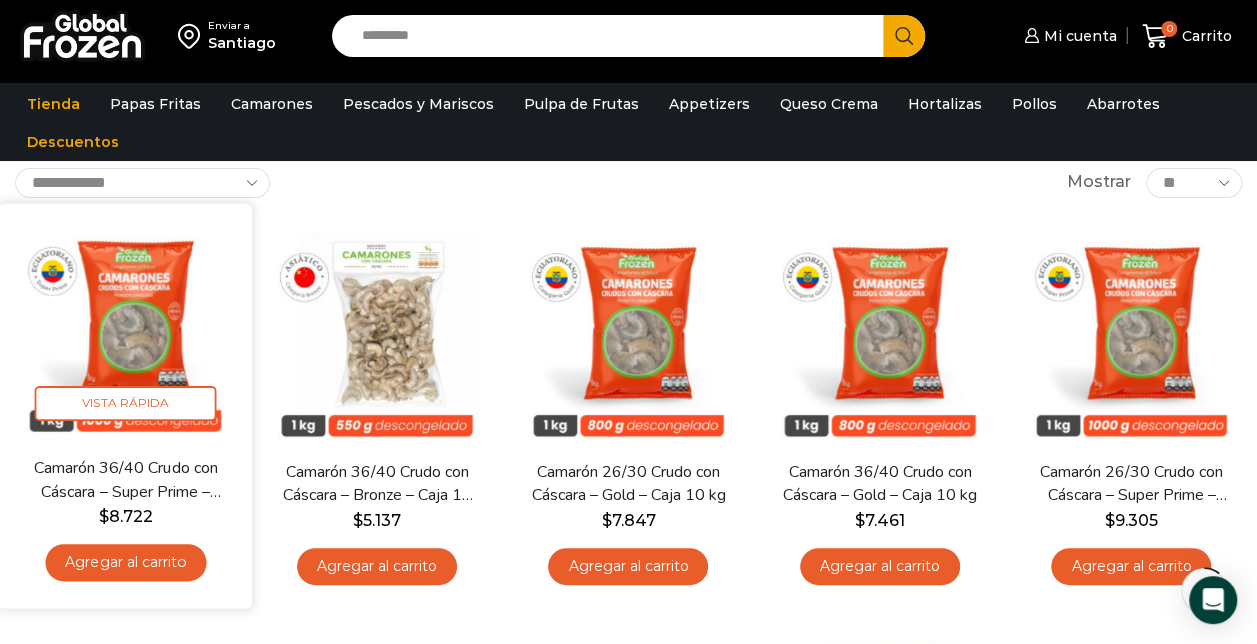 click on "Agregar al carrito" at bounding box center (125, 562) 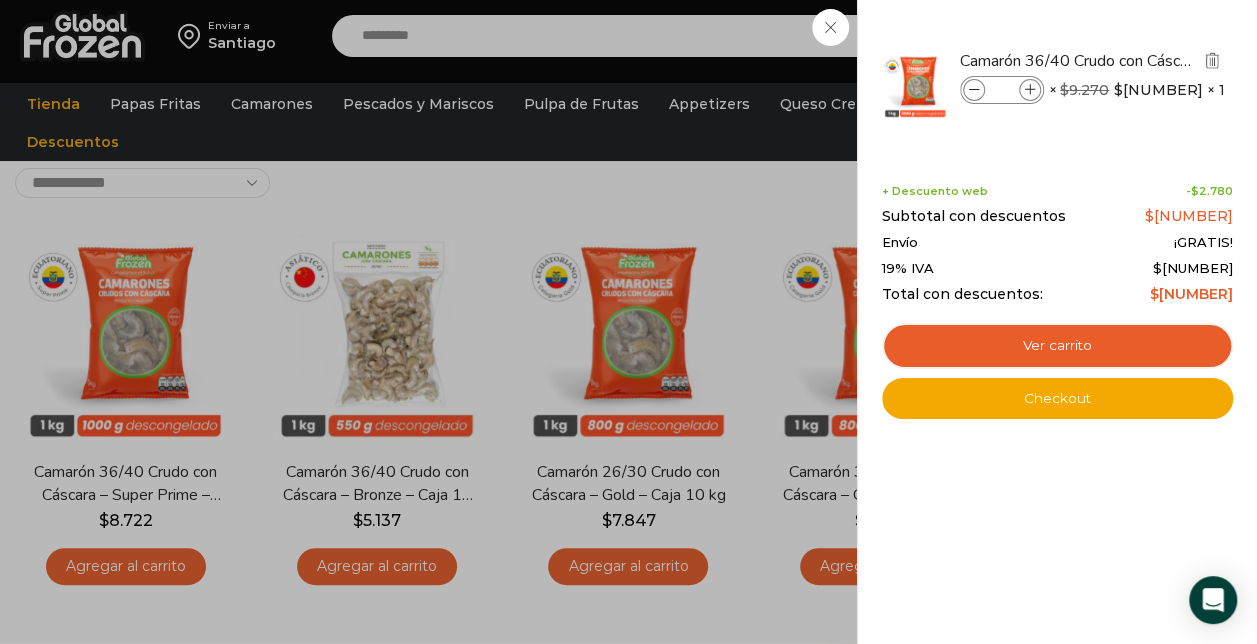 click at bounding box center [1030, 90] 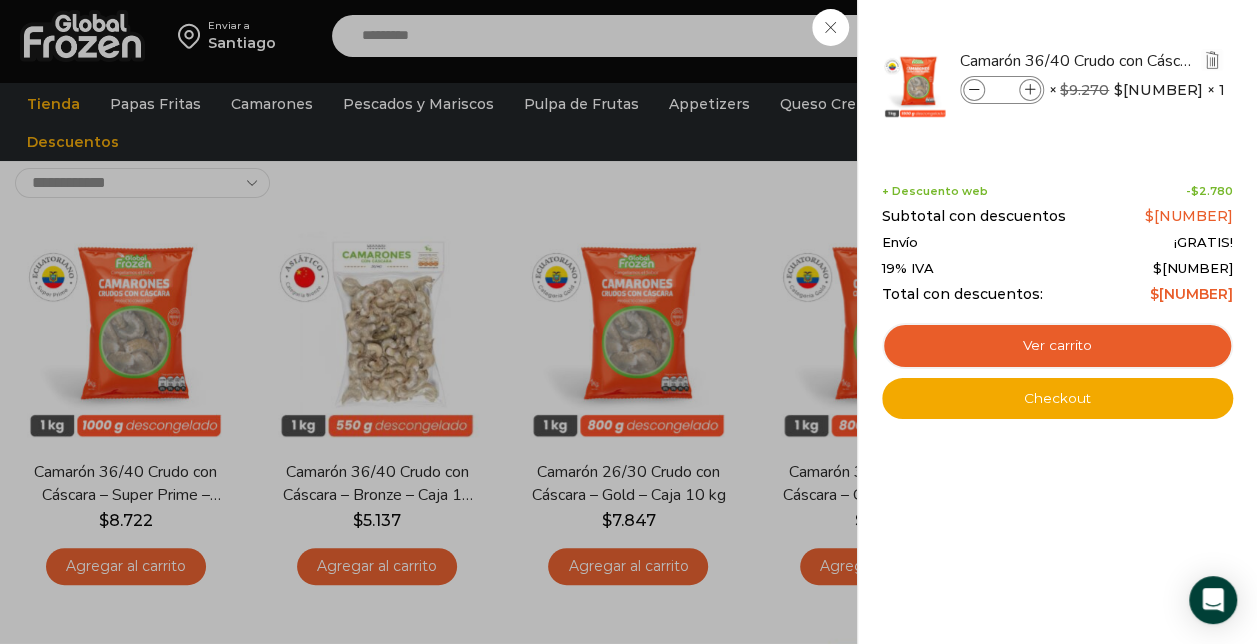 click at bounding box center [1030, 90] 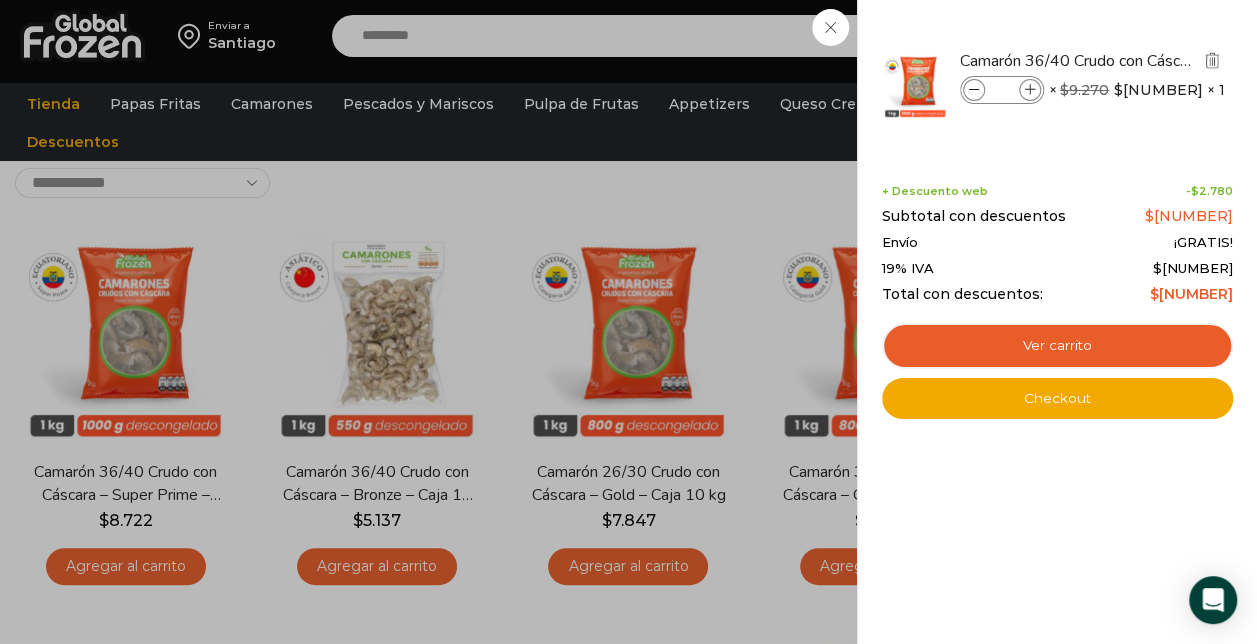 click at bounding box center [1030, 90] 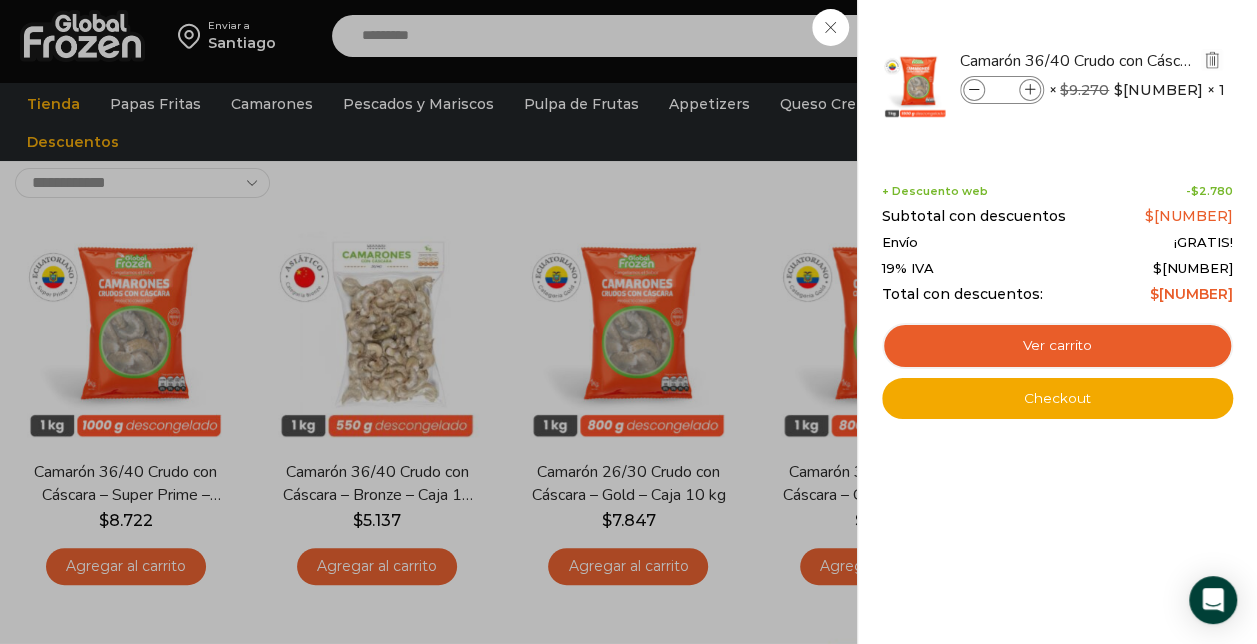 click at bounding box center [1030, 90] 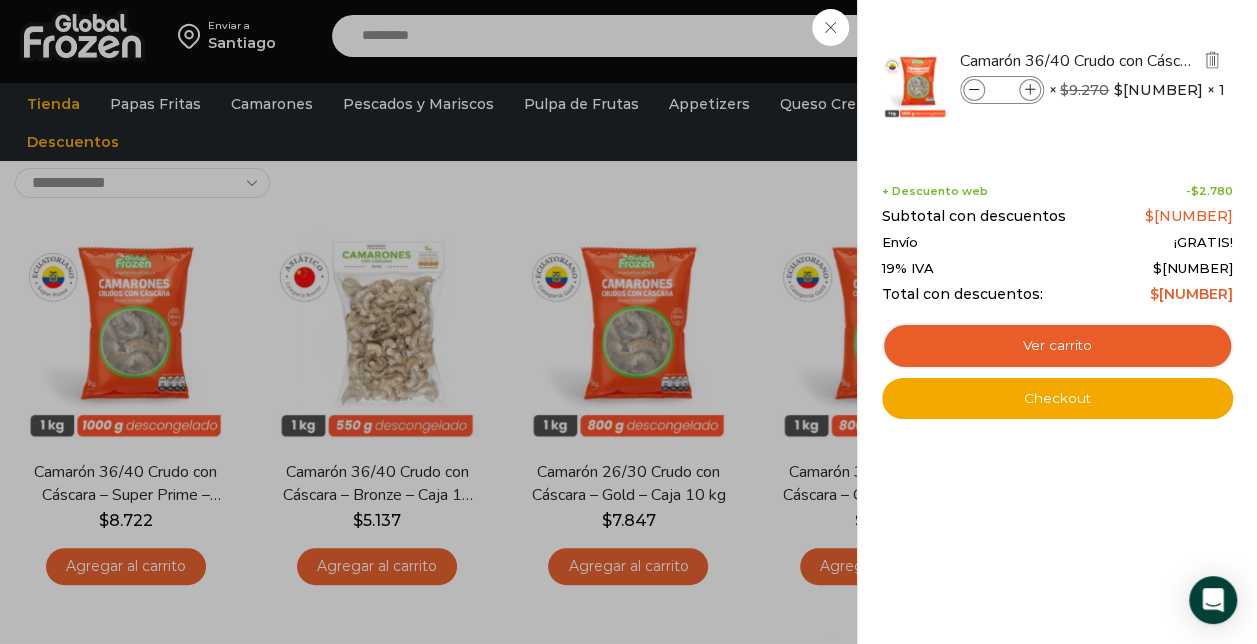 click at bounding box center (1030, 90) 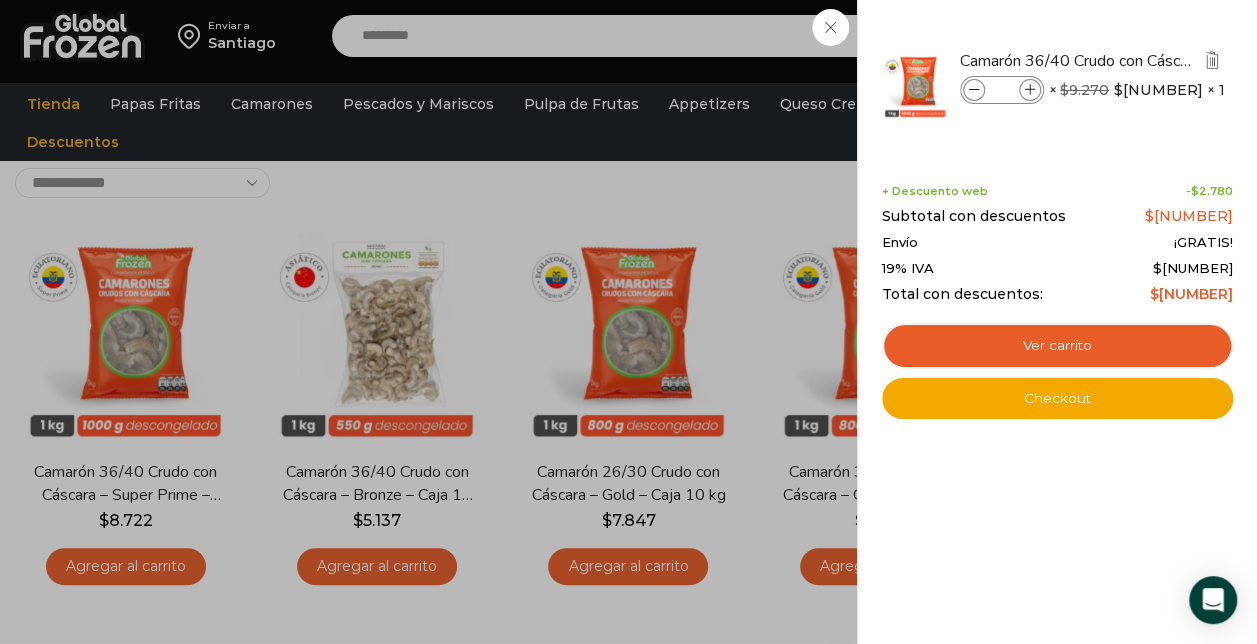 click at bounding box center [1030, 90] 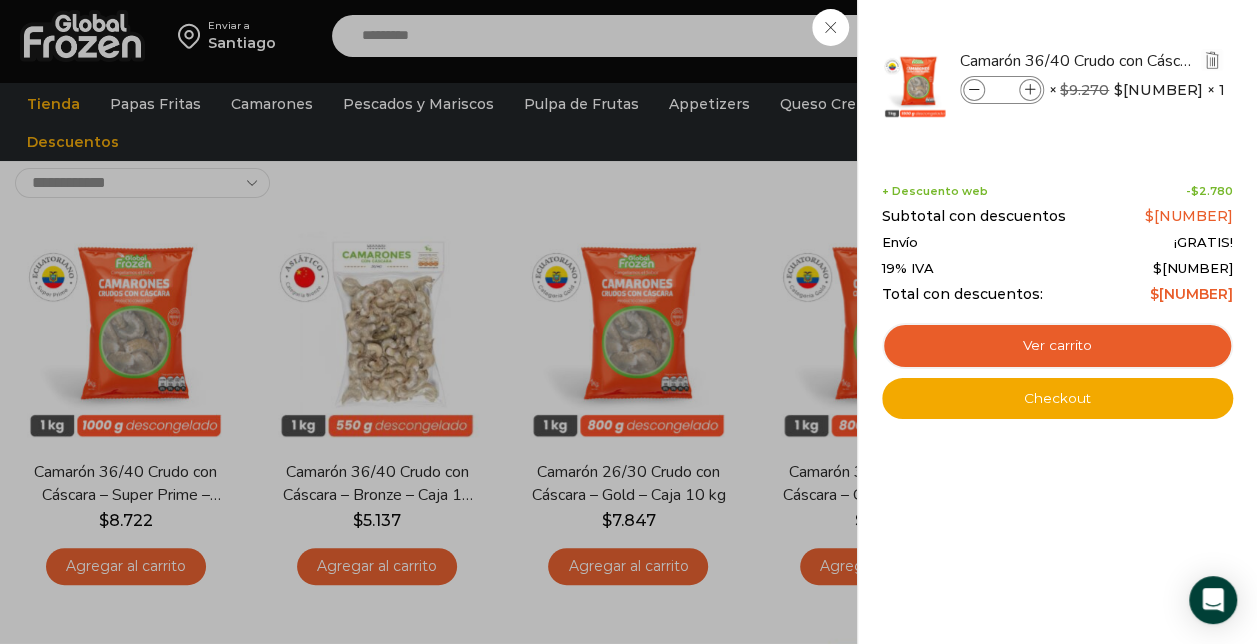 click at bounding box center [1030, 90] 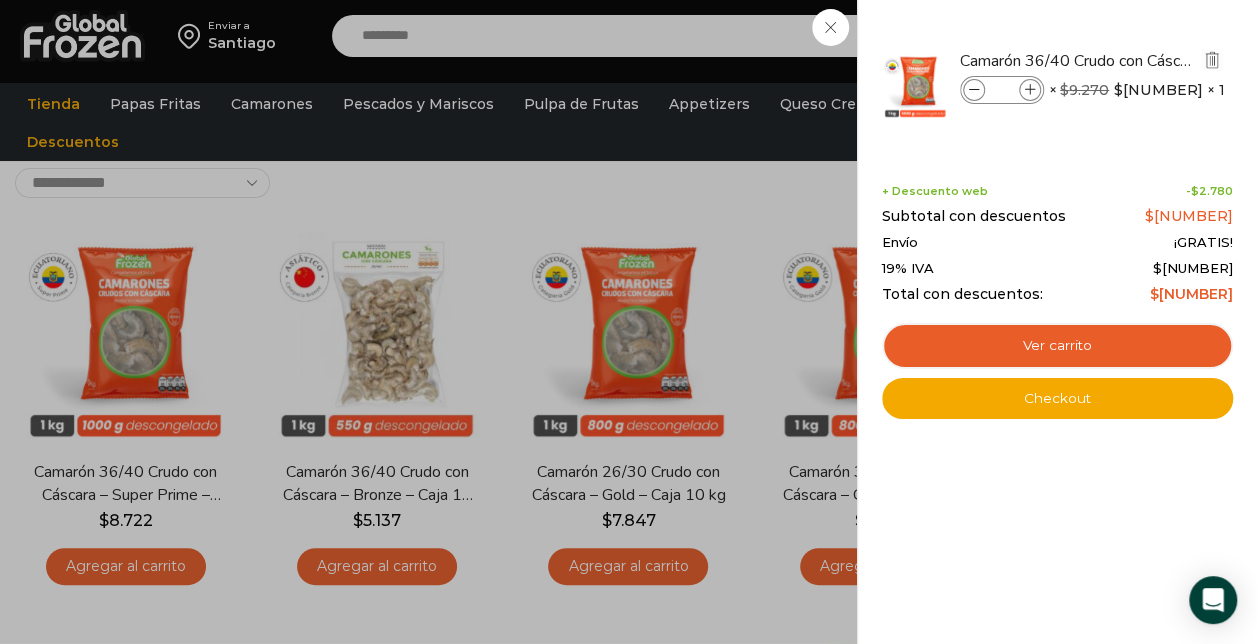 type on "**" 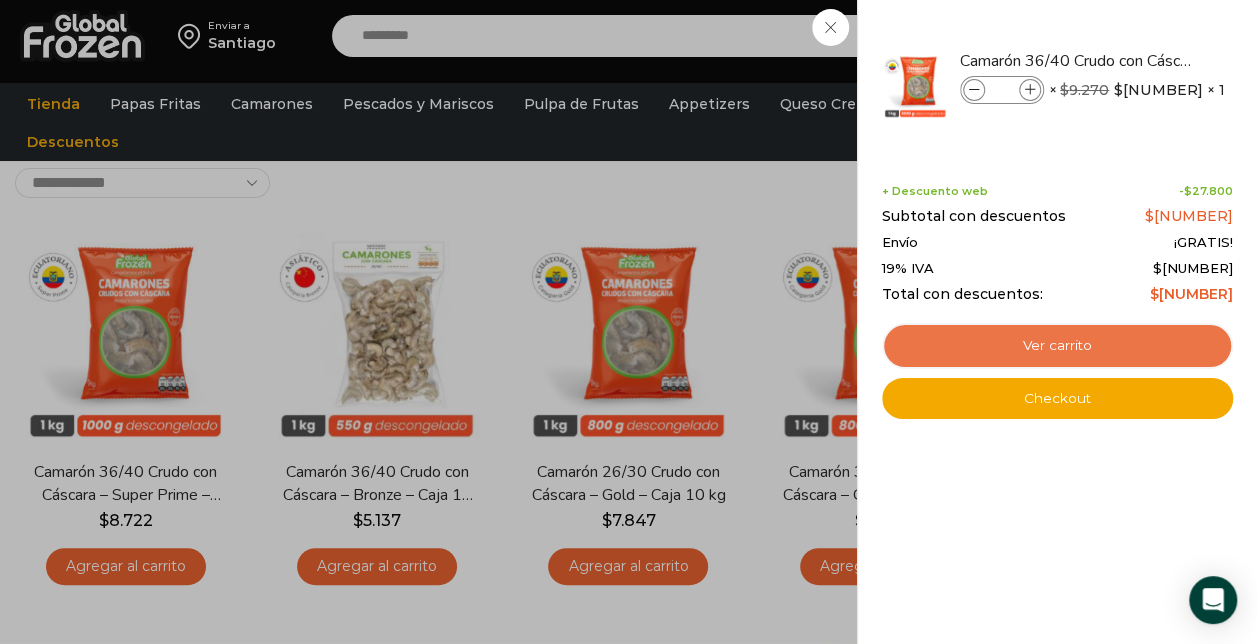 click on "Ver carrito" at bounding box center [1057, 346] 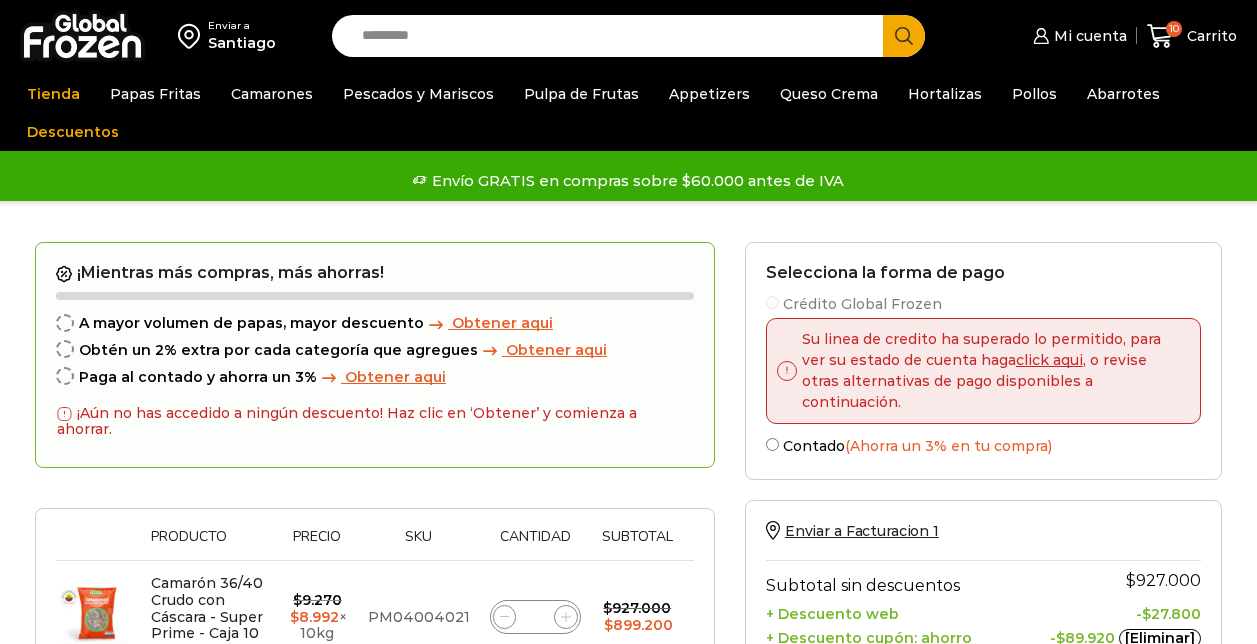 scroll, scrollTop: 0, scrollLeft: 0, axis: both 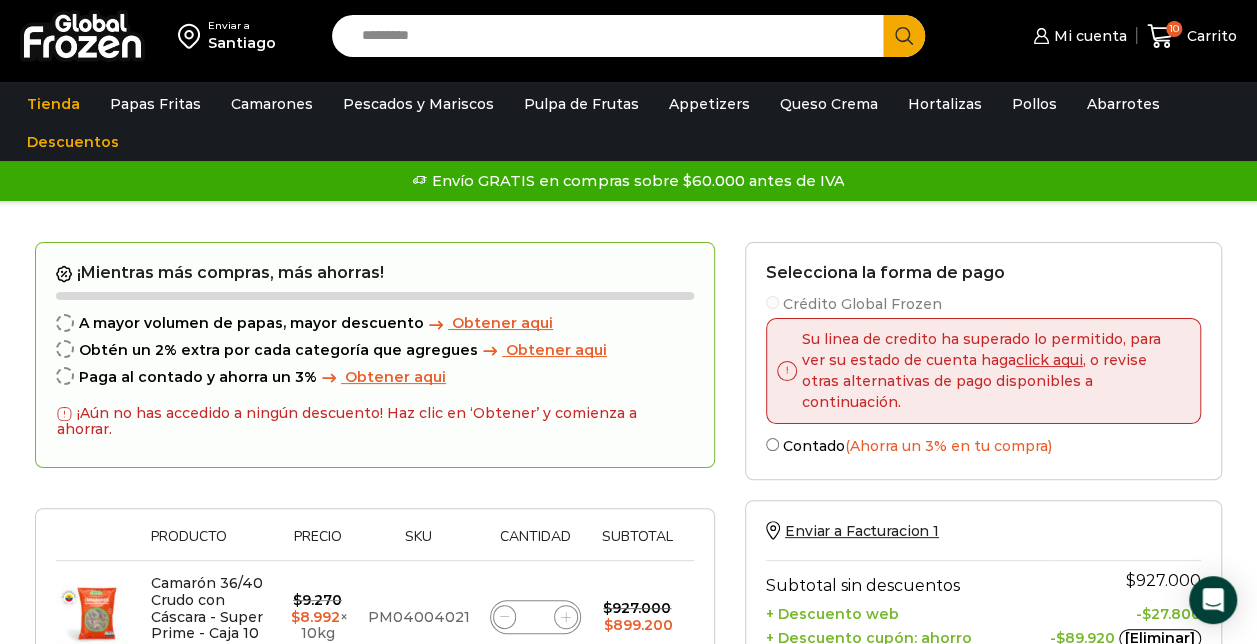 click on "Selecciona la forma de pago Crédito Global Frozen Su linea de credito ha superado lo permitido, para ver su estado de cuenta haga click aqui , o revise otras alternativas de pago disponibles a continuación. Contado (Ahorra un 3% en tu compra) Seleccionar" at bounding box center (983, 361) 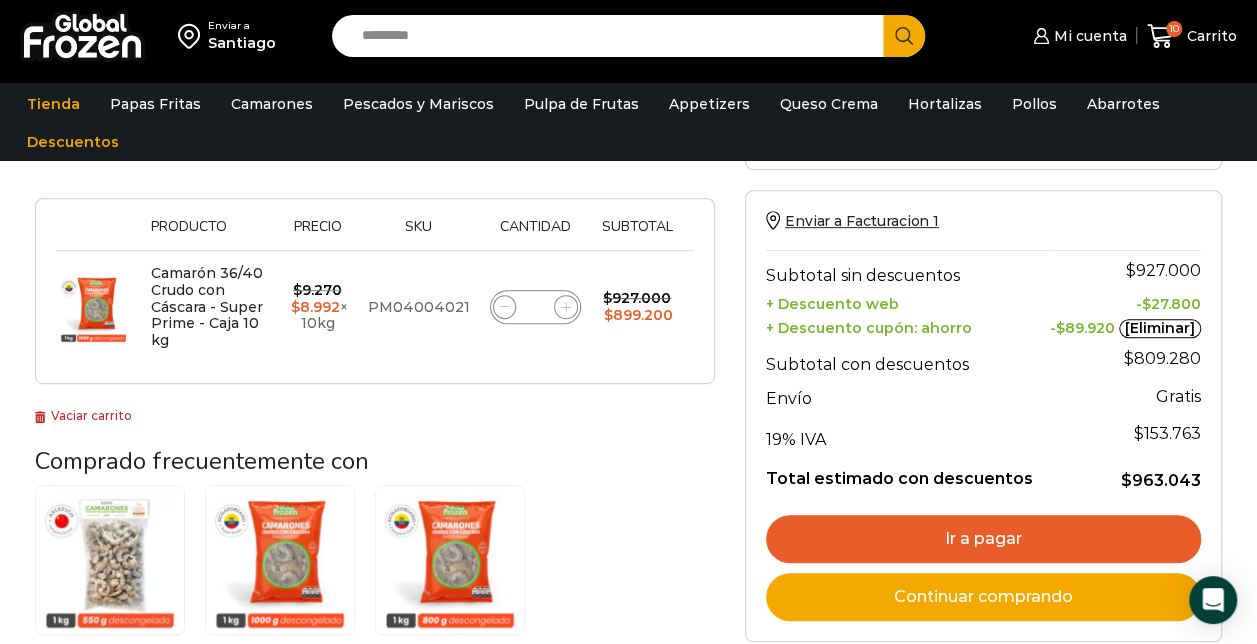 scroll, scrollTop: 280, scrollLeft: 0, axis: vertical 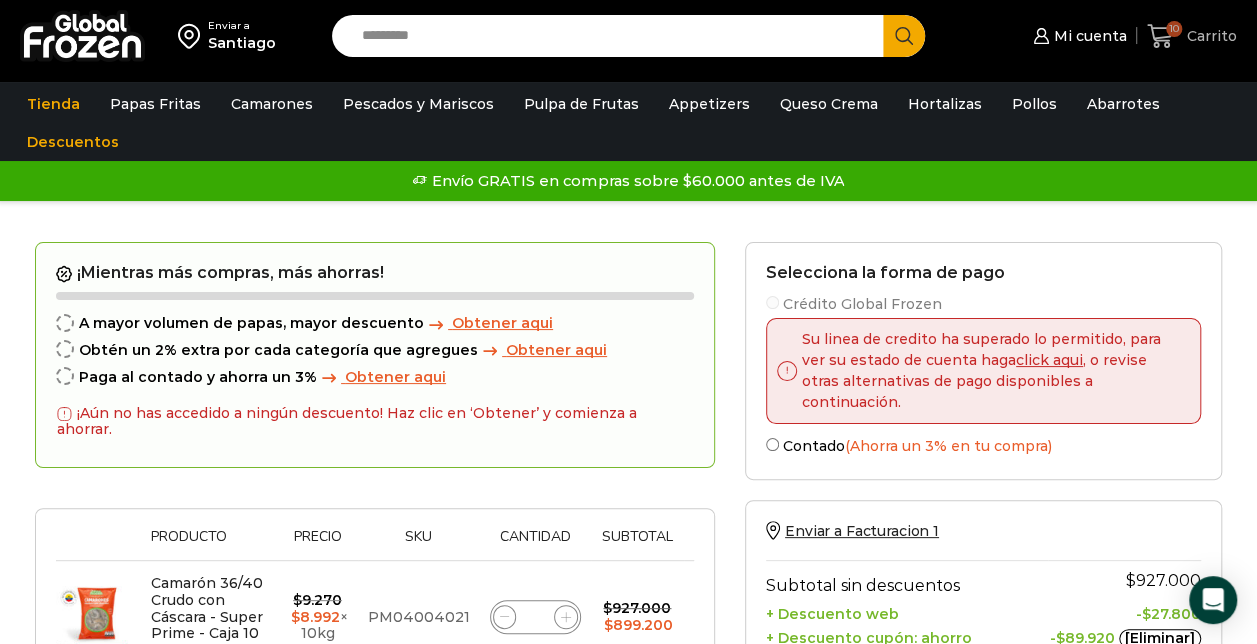 click 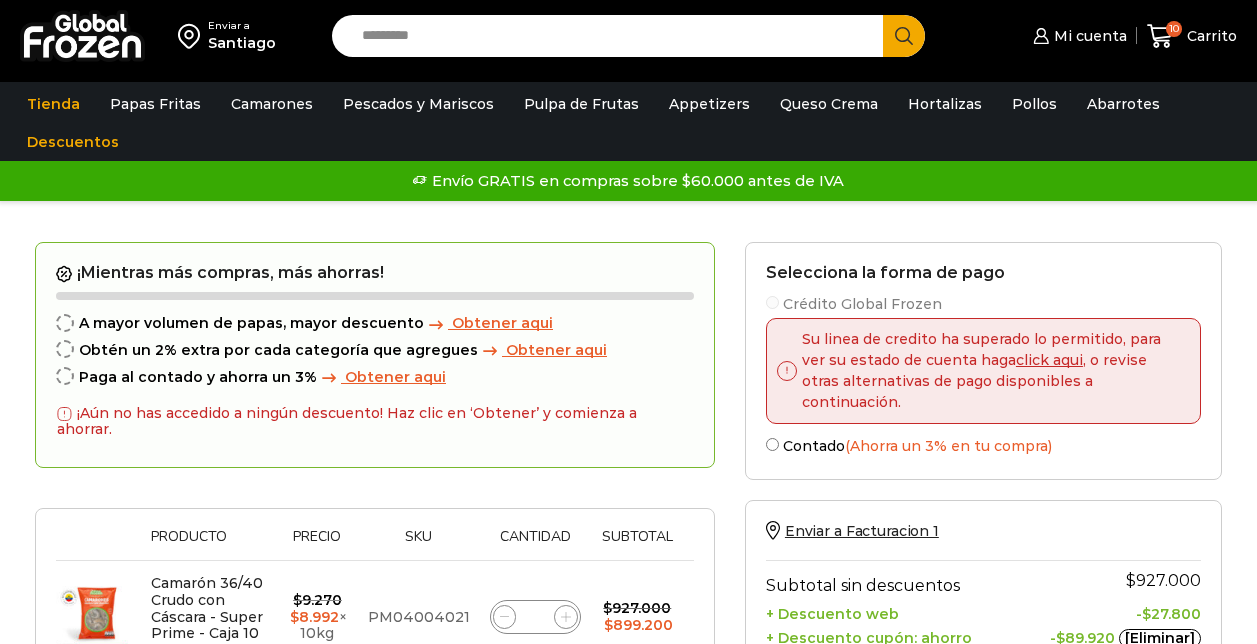 scroll, scrollTop: 0, scrollLeft: 0, axis: both 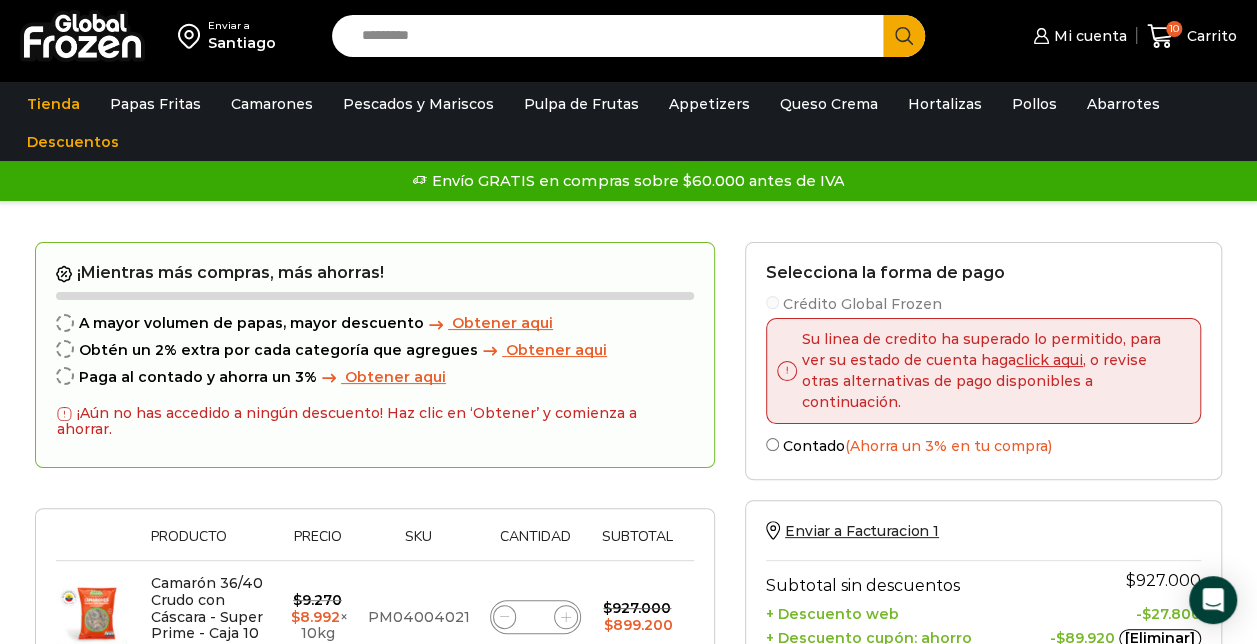 click on "¡Mientras más compras, más ahorras!
A mayor volumen de papas, mayor descuento    Obtener aqui
Obtén un 2% extra por cada categoría que agregues    Obtener aqui
Paga al contado y ahorra un 3%    Obtener aqui
¡Aún no has accedido a ningún descuento! Haz clic en ‘Obtener’ y comienza a ahorrar.
Thumbnail image
Producto
Precio
Sku
Cantidad
Subtotal
Eliminar artículo
Camarón 36/40 Crudo con Cáscara - Super Prime - Caja 10 kg
$ [PRICE]   Original price was: $ [PRICE]. $ [PRICE] Current price is: $ [PRICE].  × 10kg
PM04004021										 $" at bounding box center (375, 672) 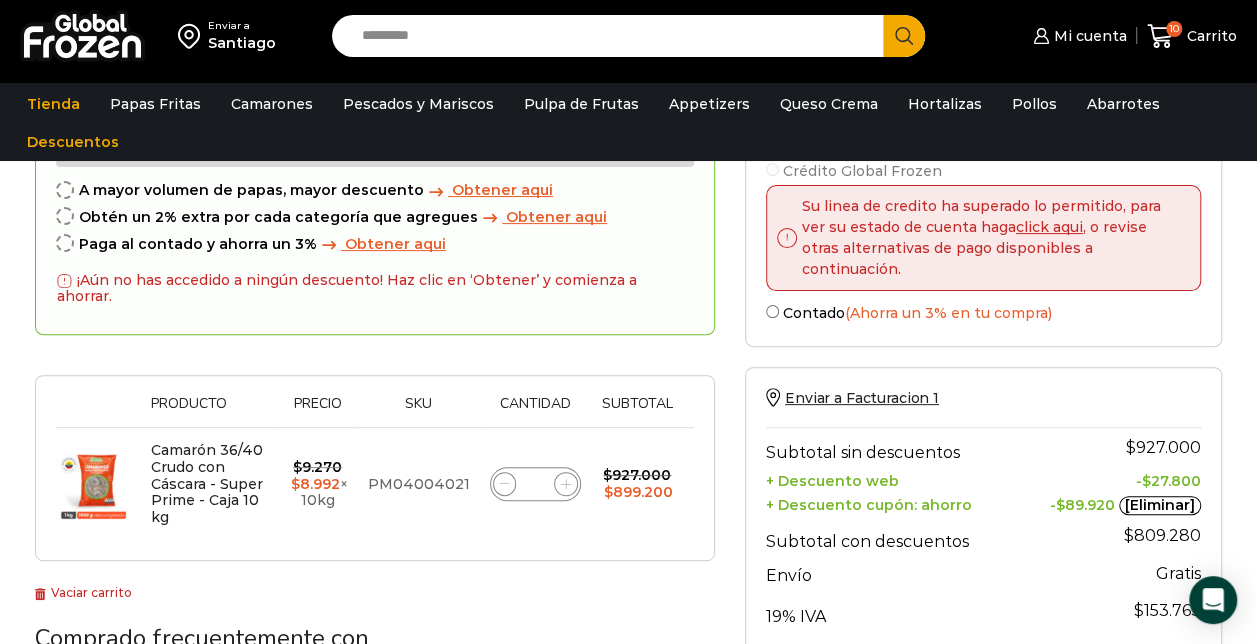 scroll, scrollTop: 160, scrollLeft: 0, axis: vertical 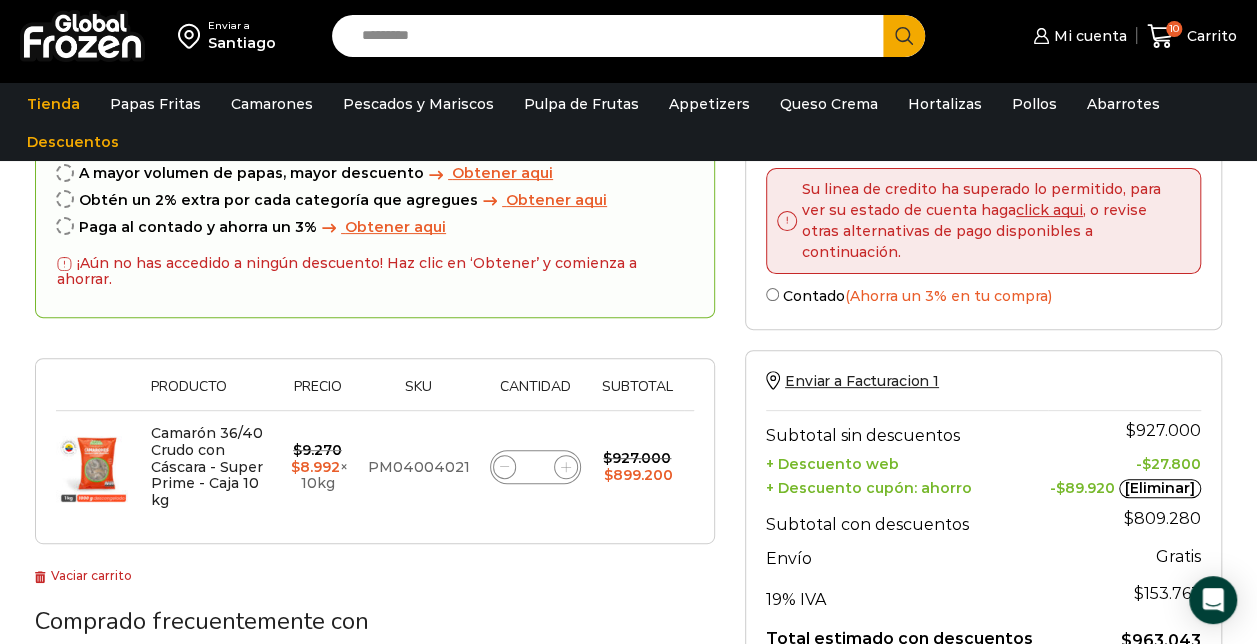 click 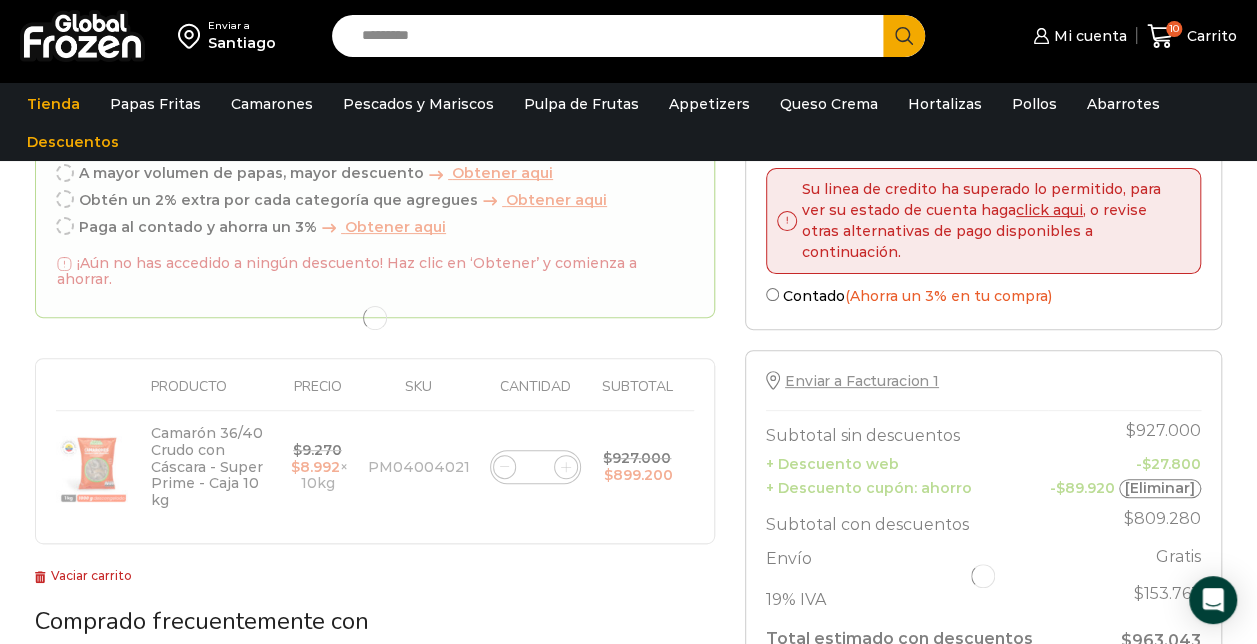 click 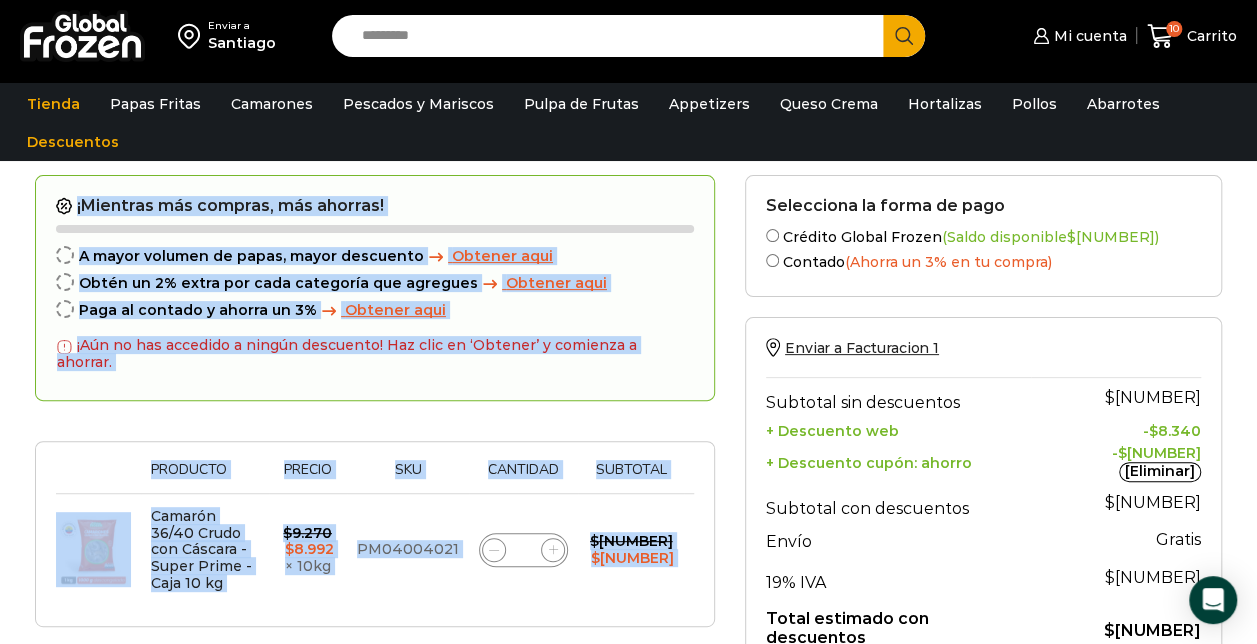 scroll, scrollTop: 150, scrollLeft: 0, axis: vertical 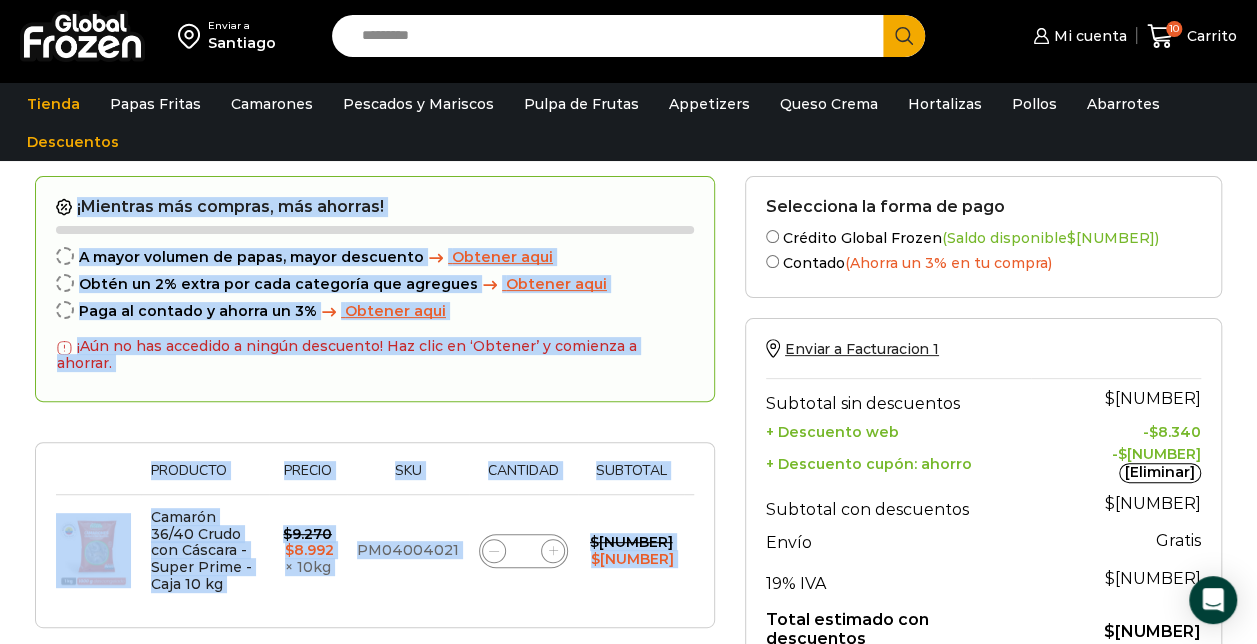 click at bounding box center (375, 432) 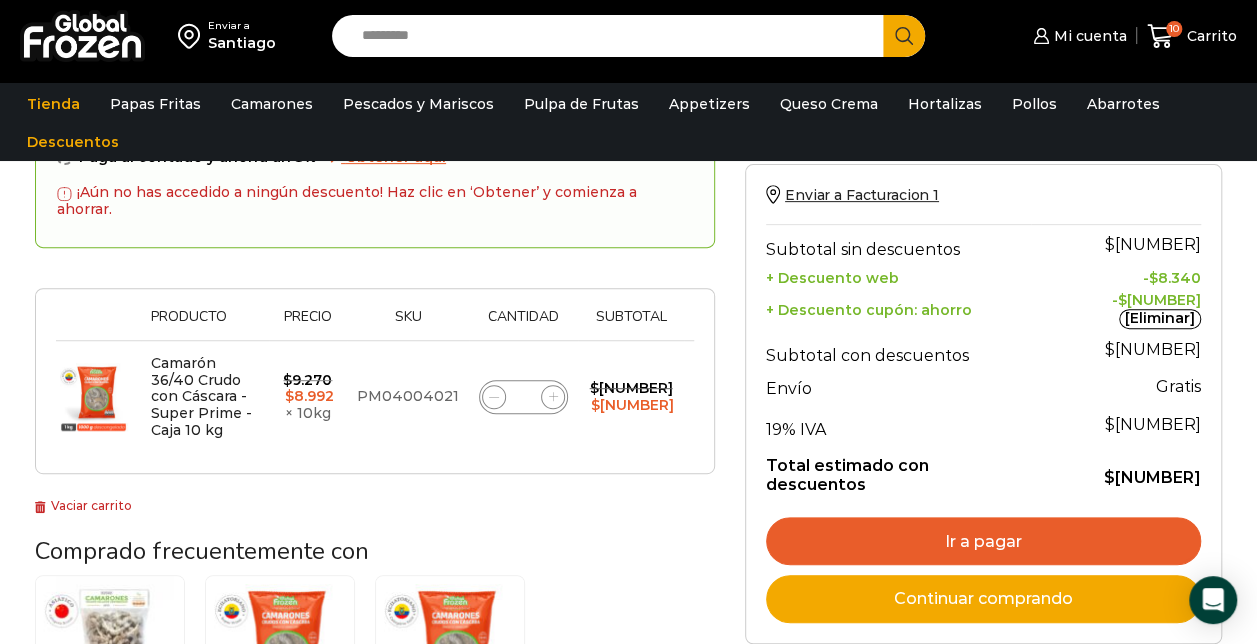 scroll, scrollTop: 310, scrollLeft: 0, axis: vertical 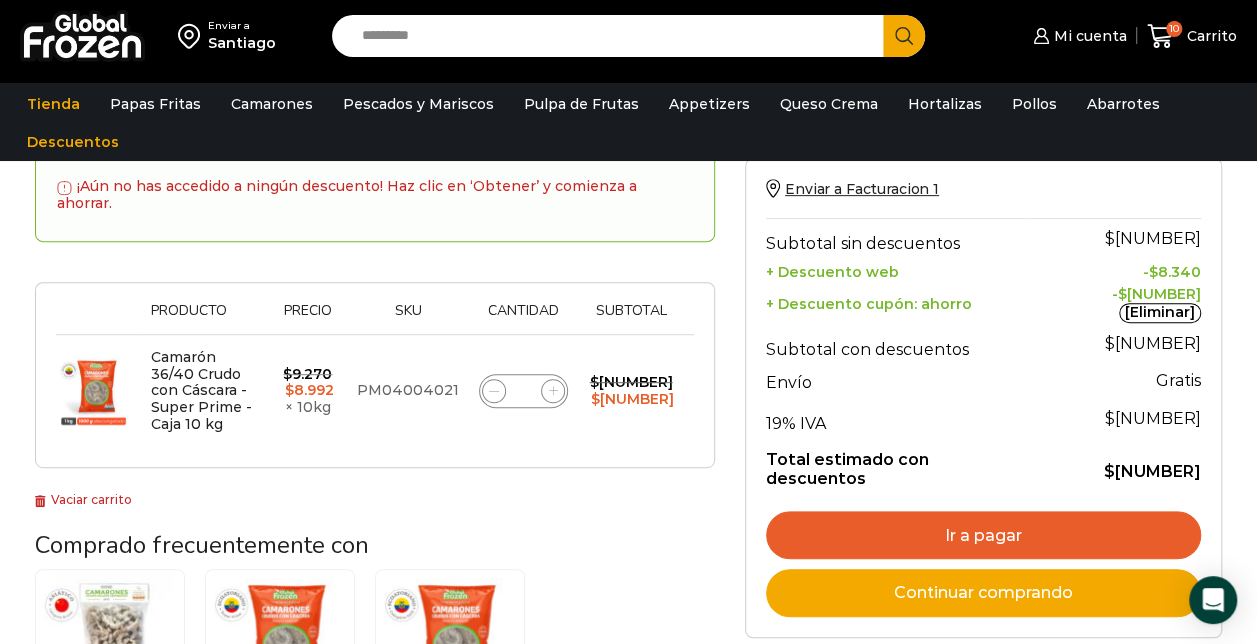 click on "Vaciar carrito" at bounding box center [83, 499] 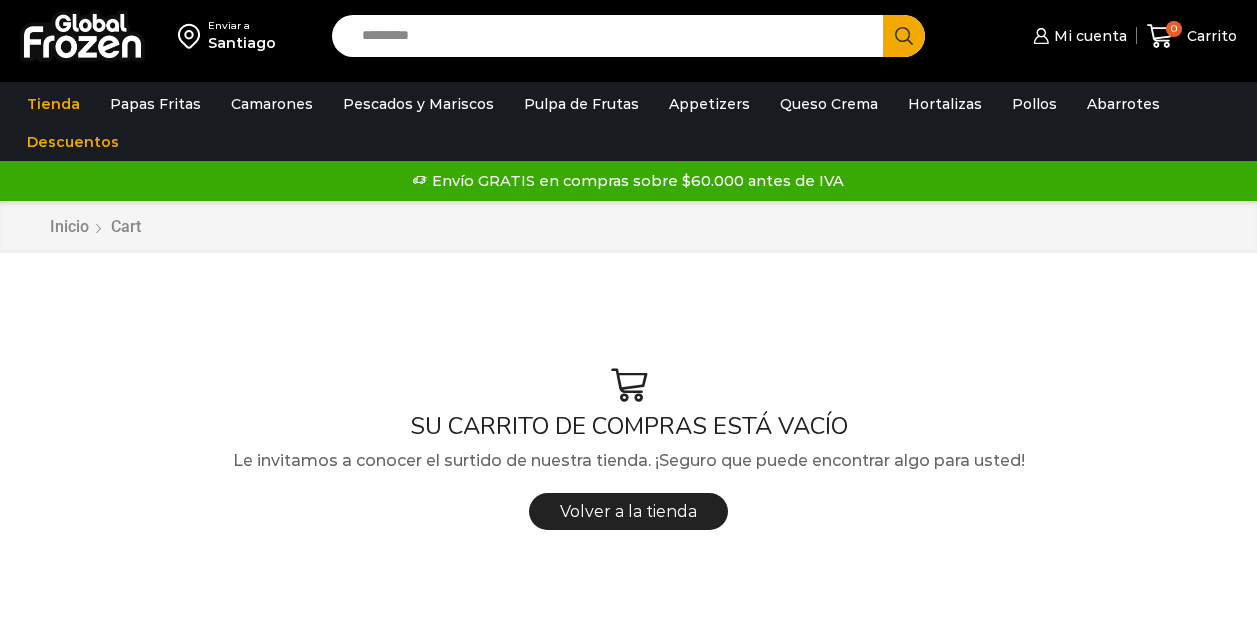 scroll, scrollTop: 0, scrollLeft: 0, axis: both 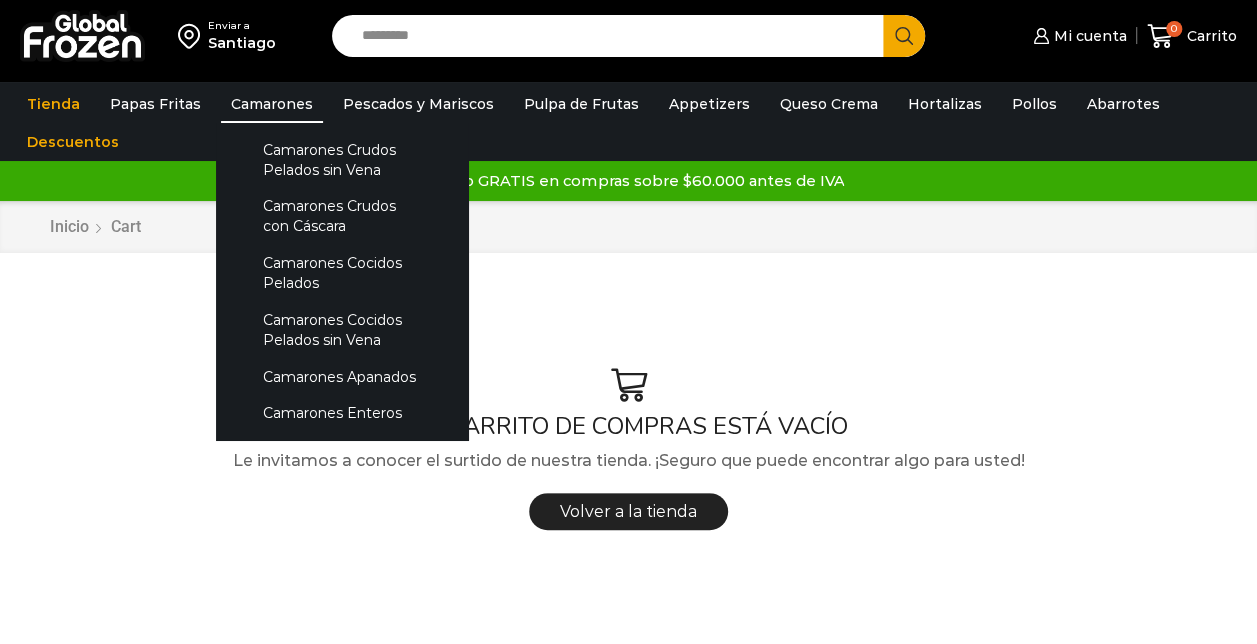 click on "Camarones" at bounding box center (272, 104) 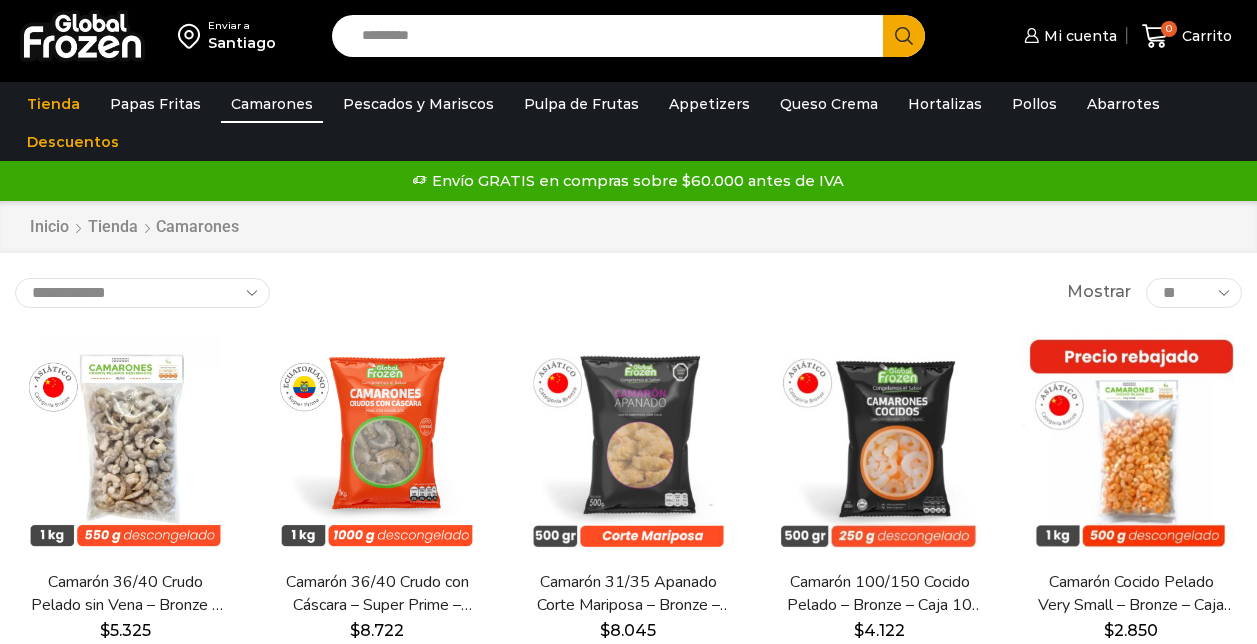 scroll, scrollTop: 0, scrollLeft: 0, axis: both 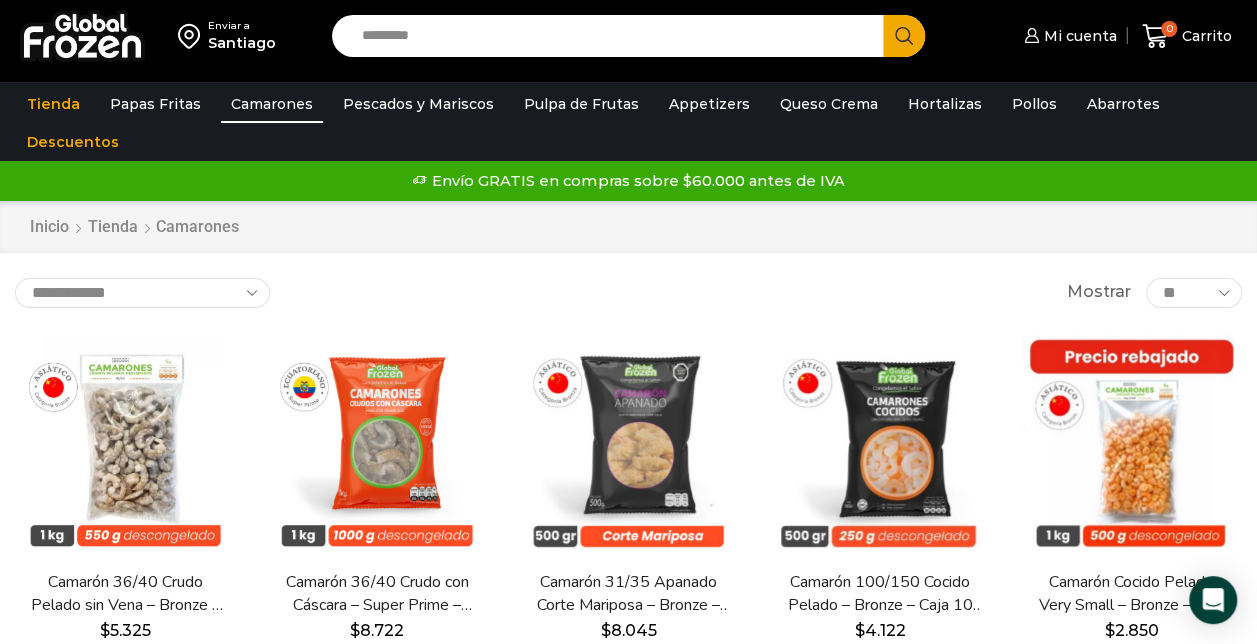 click on "Inicio
Tienda
Camarones" at bounding box center [629, 227] 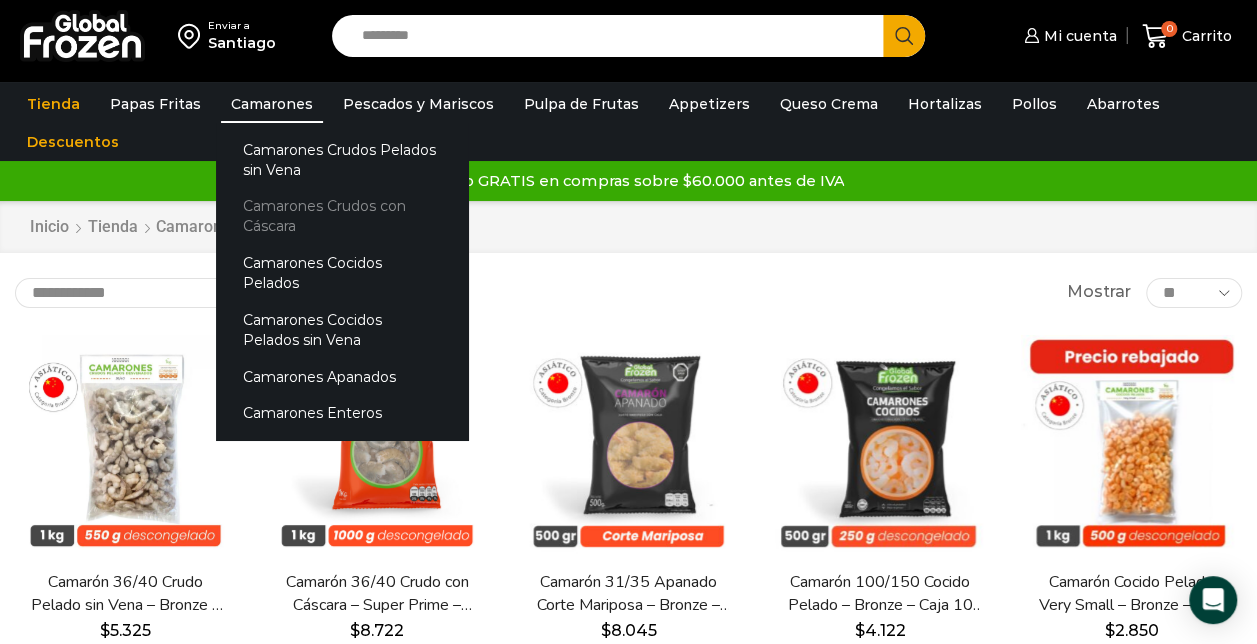 click on "Camarones Crudos con Cáscara" at bounding box center (342, 216) 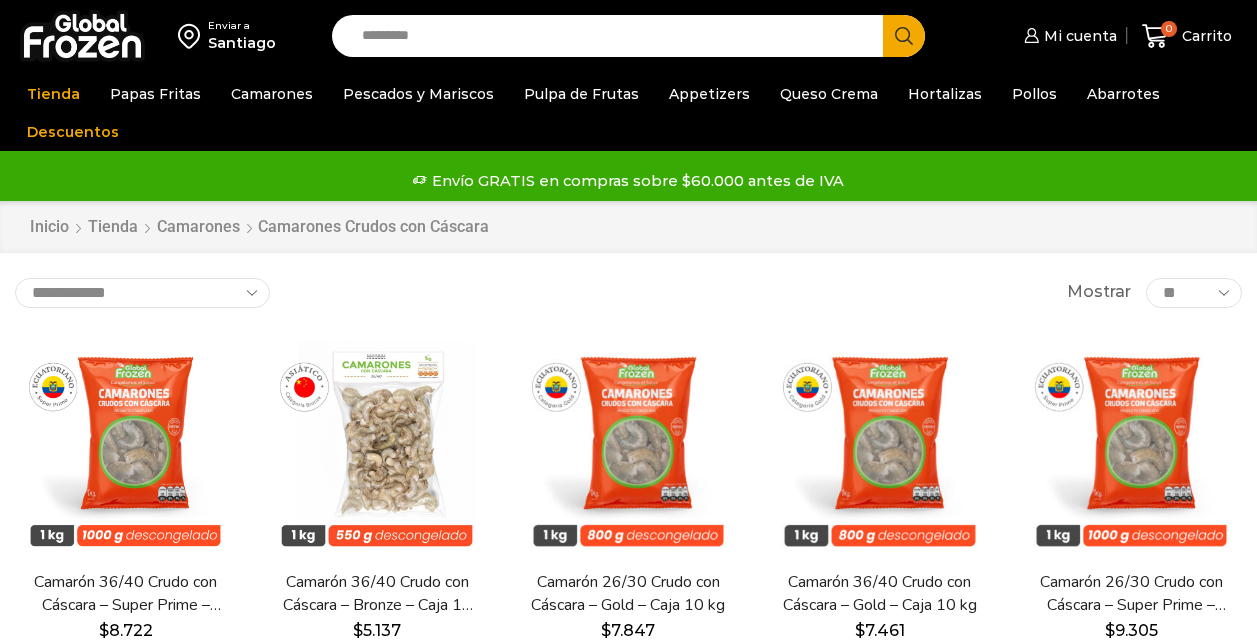 scroll, scrollTop: 0, scrollLeft: 0, axis: both 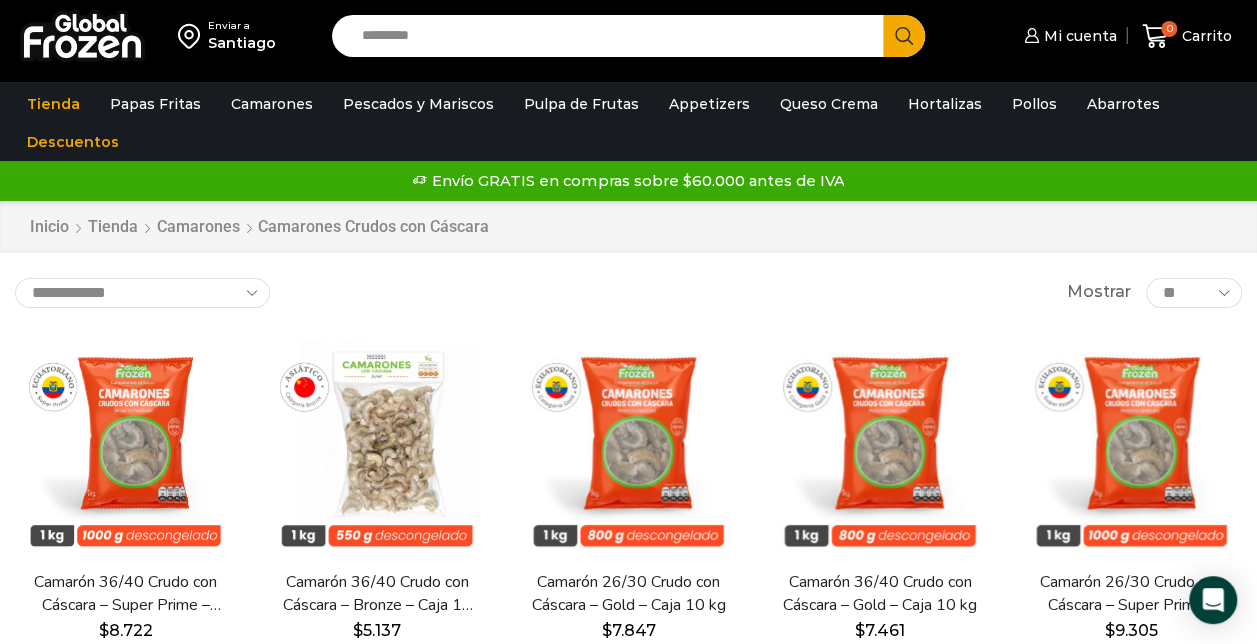 click on "Inicio
Tienda
Camarones
Camarones Crudos con Cáscara" at bounding box center (629, 227) 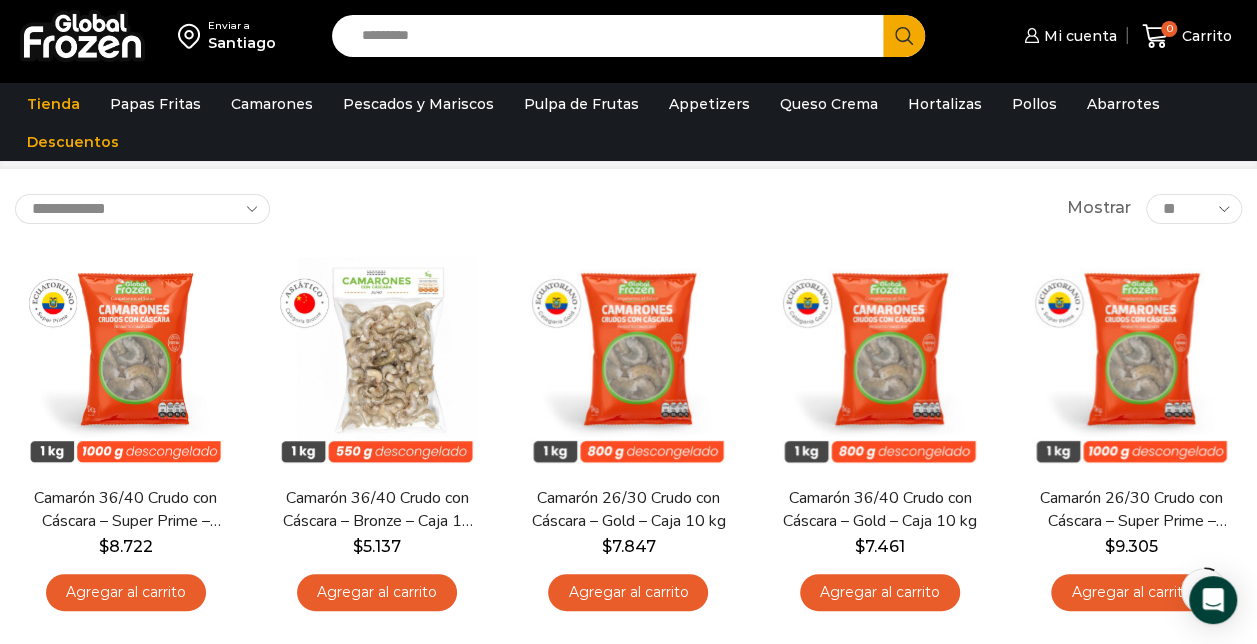scroll, scrollTop: 120, scrollLeft: 0, axis: vertical 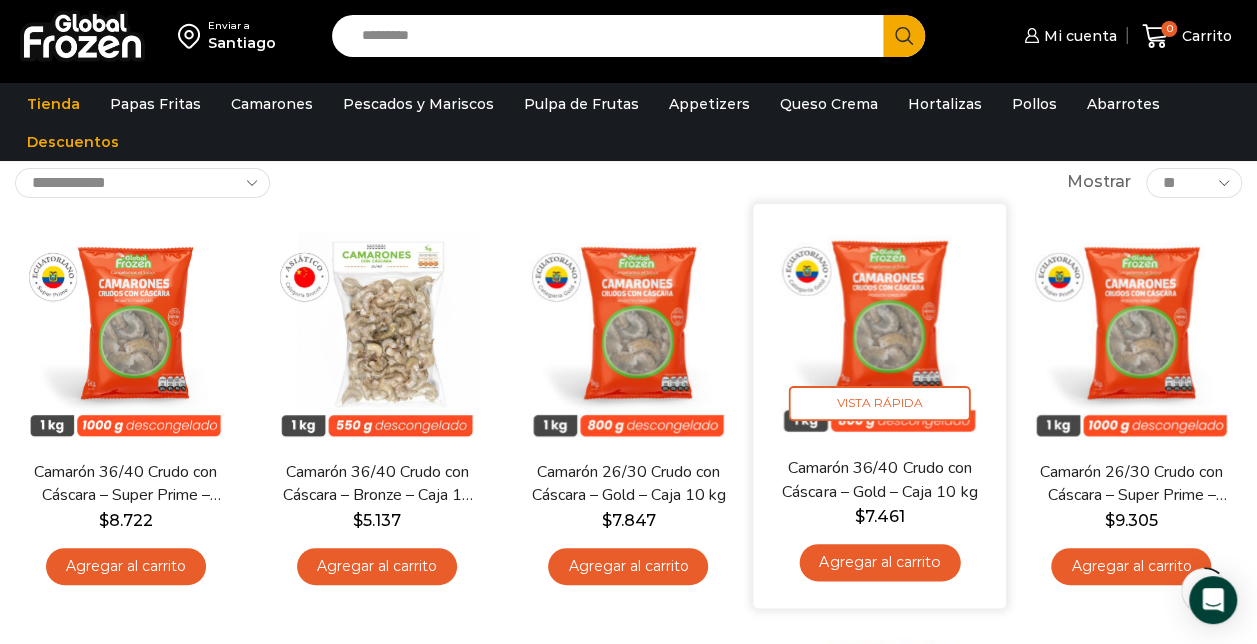click on "Agregar al carrito" at bounding box center [879, 562] 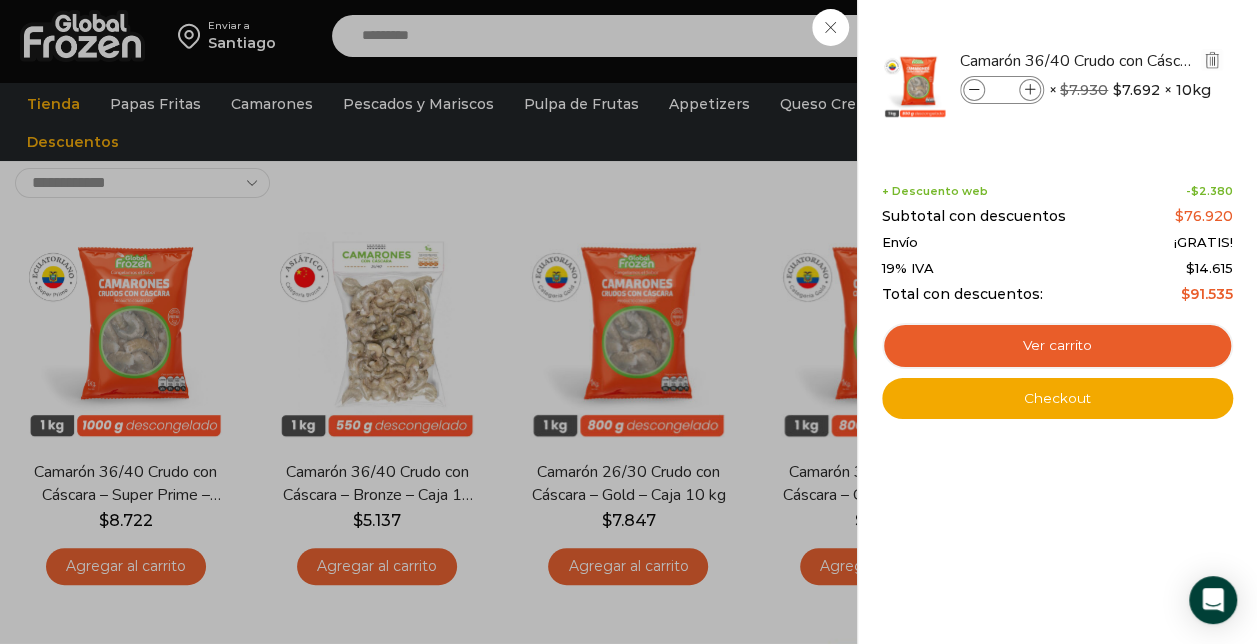 click at bounding box center [1030, 90] 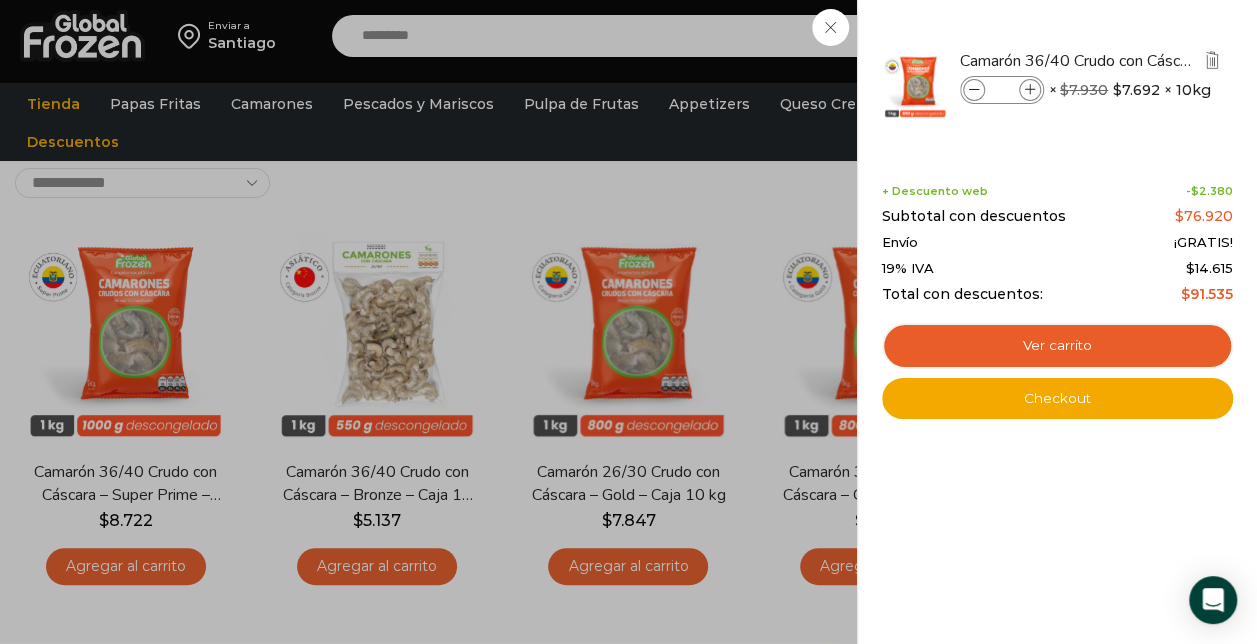click at bounding box center [1030, 90] 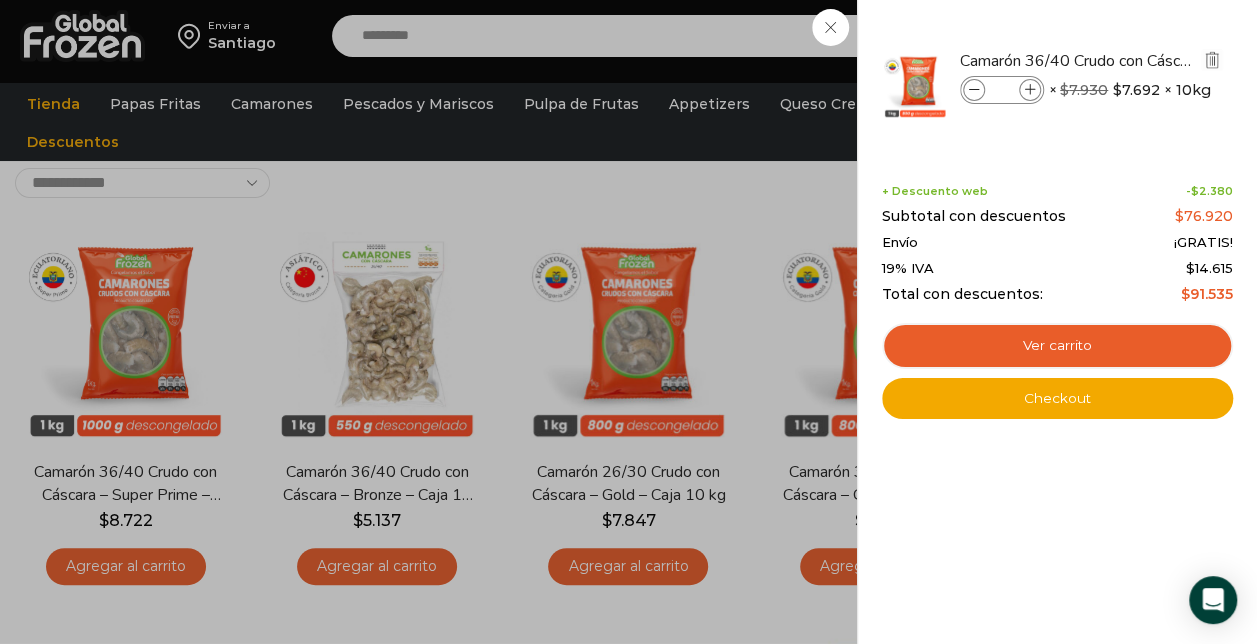 click at bounding box center [1030, 90] 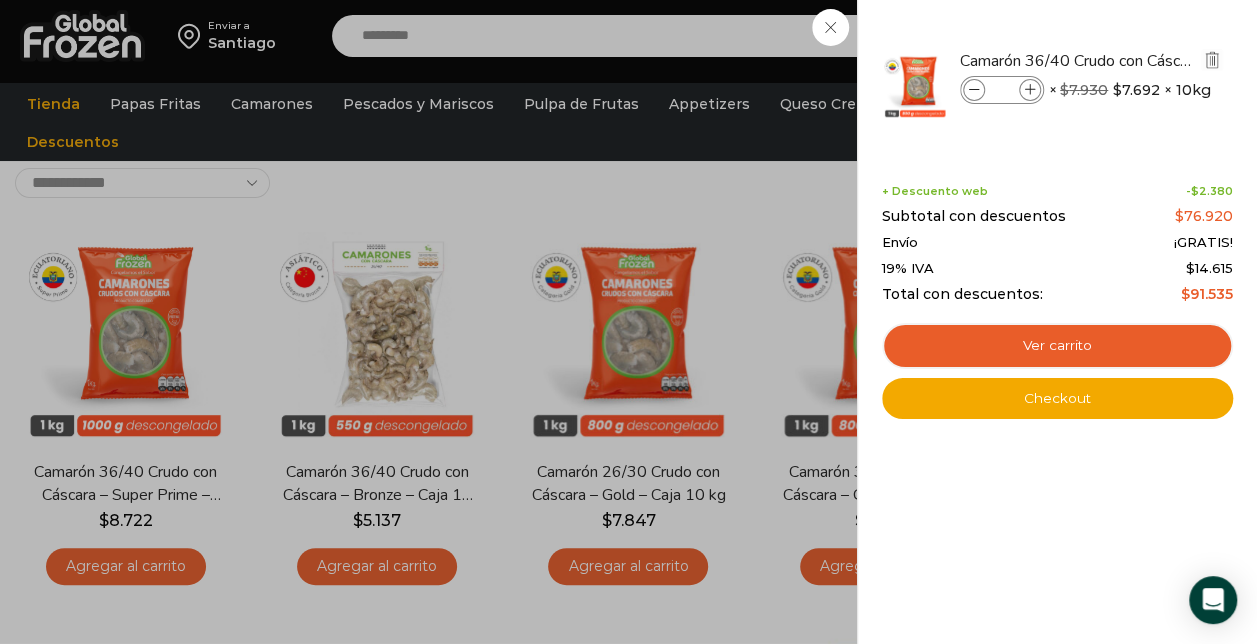 click at bounding box center [1030, 90] 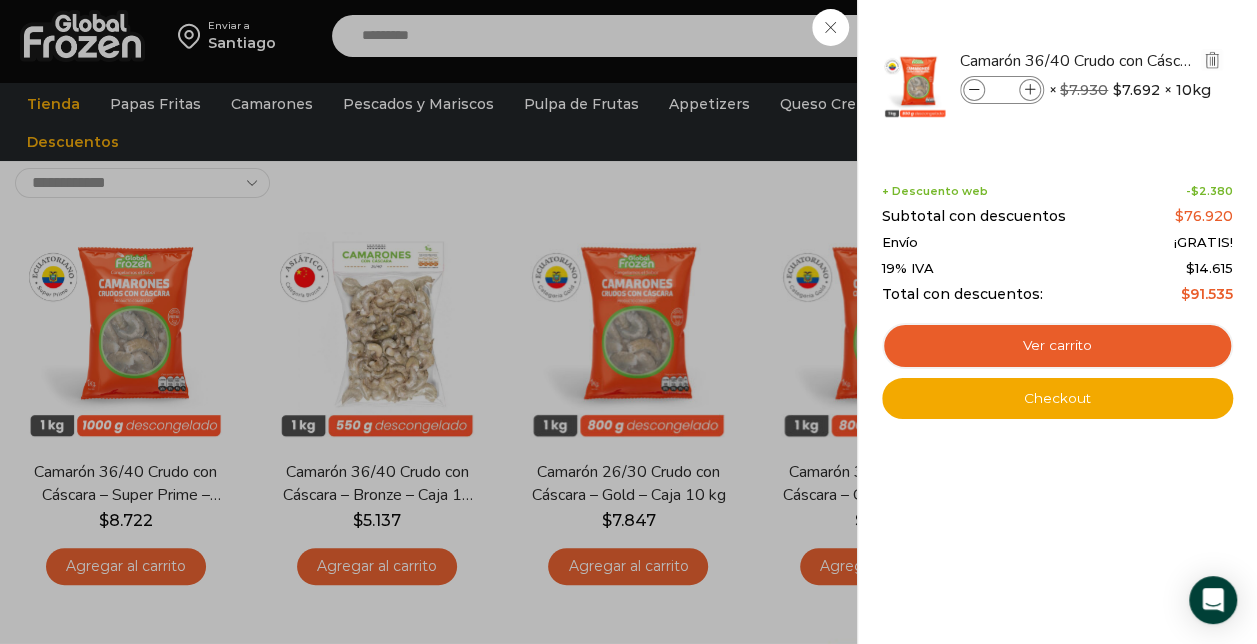 click at bounding box center [1030, 90] 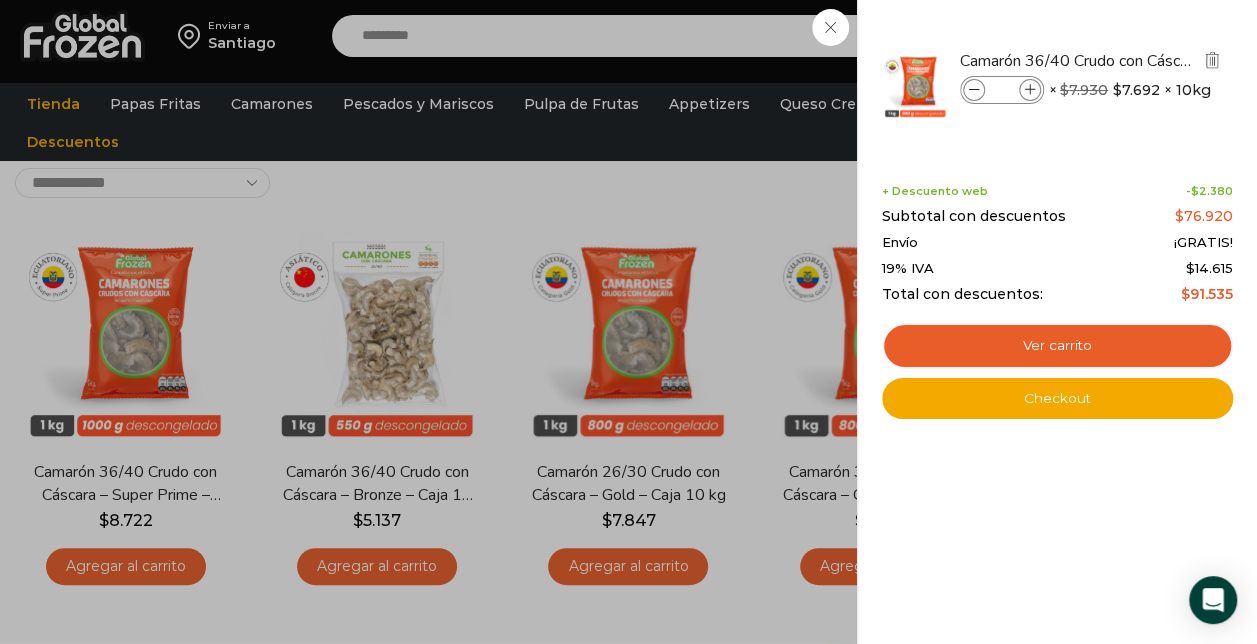 click at bounding box center [1030, 90] 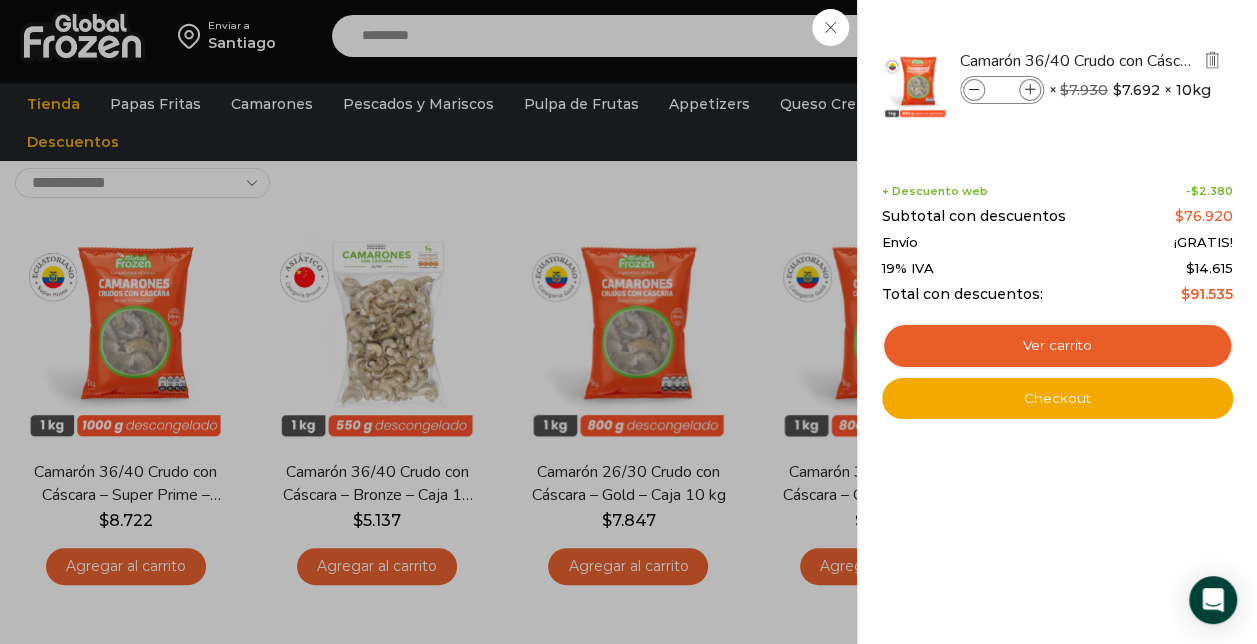 click at bounding box center [1030, 90] 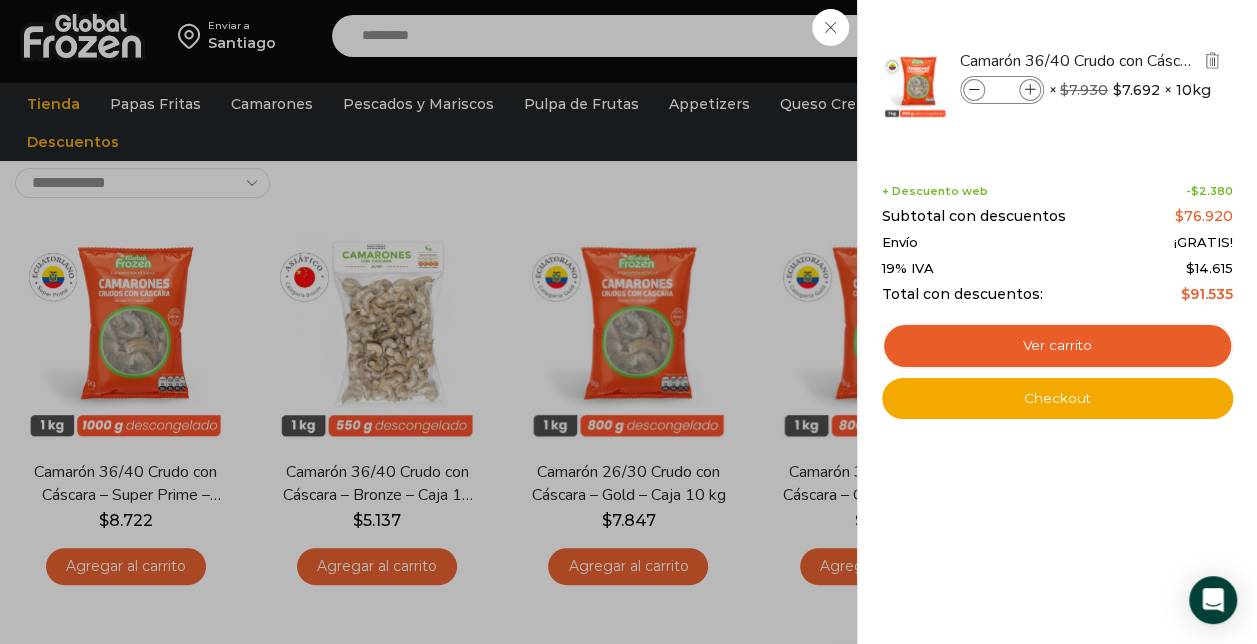 click at bounding box center (1030, 90) 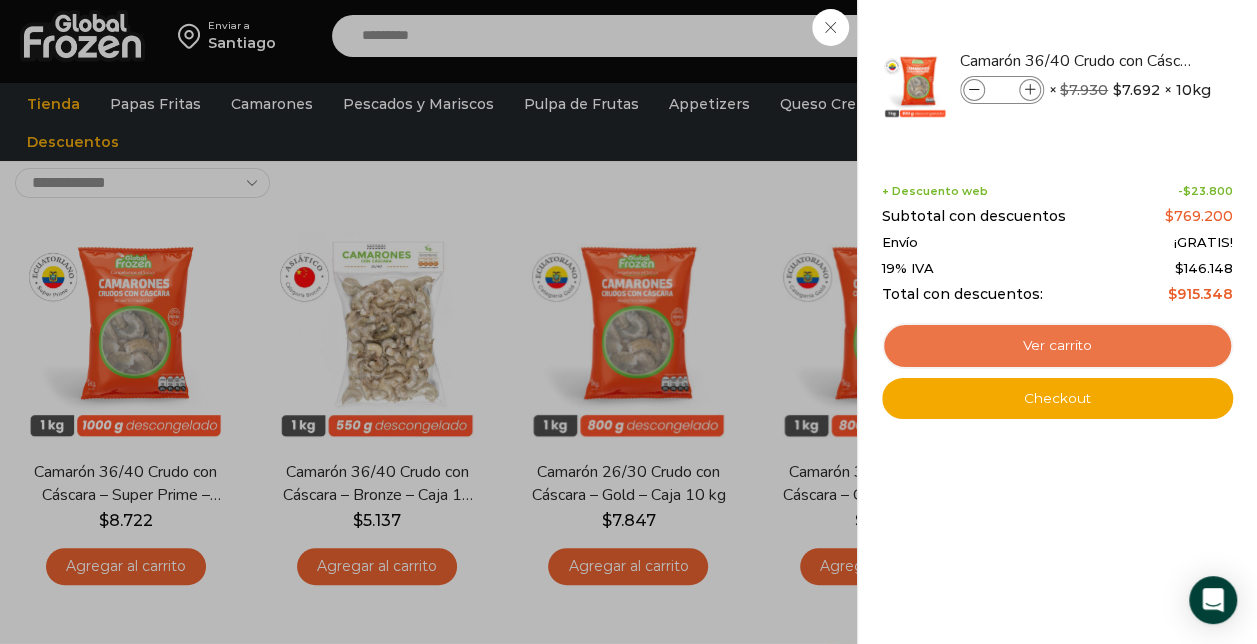 click on "Ver carrito" at bounding box center [1057, 346] 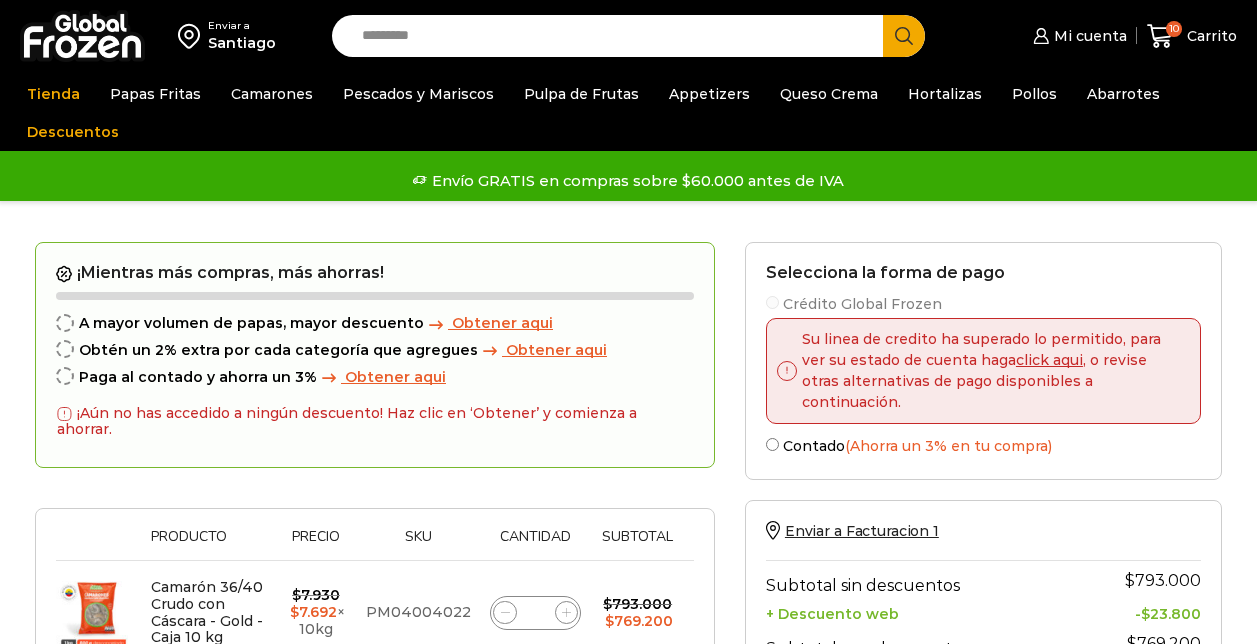 scroll, scrollTop: 0, scrollLeft: 0, axis: both 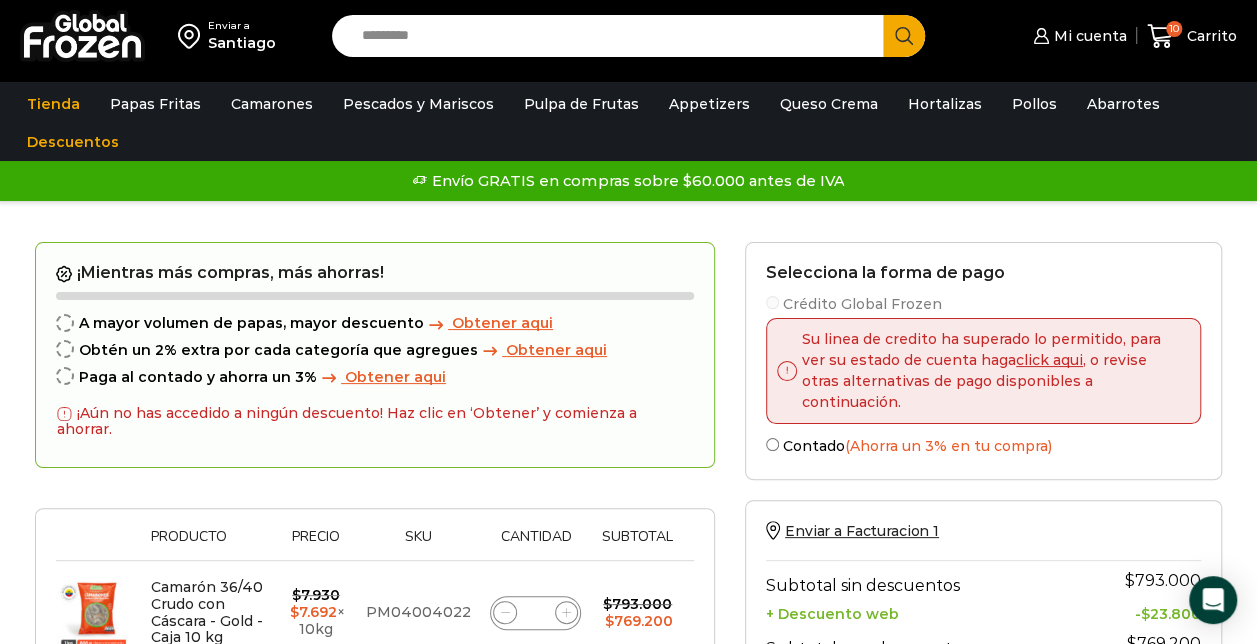 click on "Enviar a
[CITY]
Search input
Search
Mi cuenta
Pedidos" at bounding box center [628, 588] 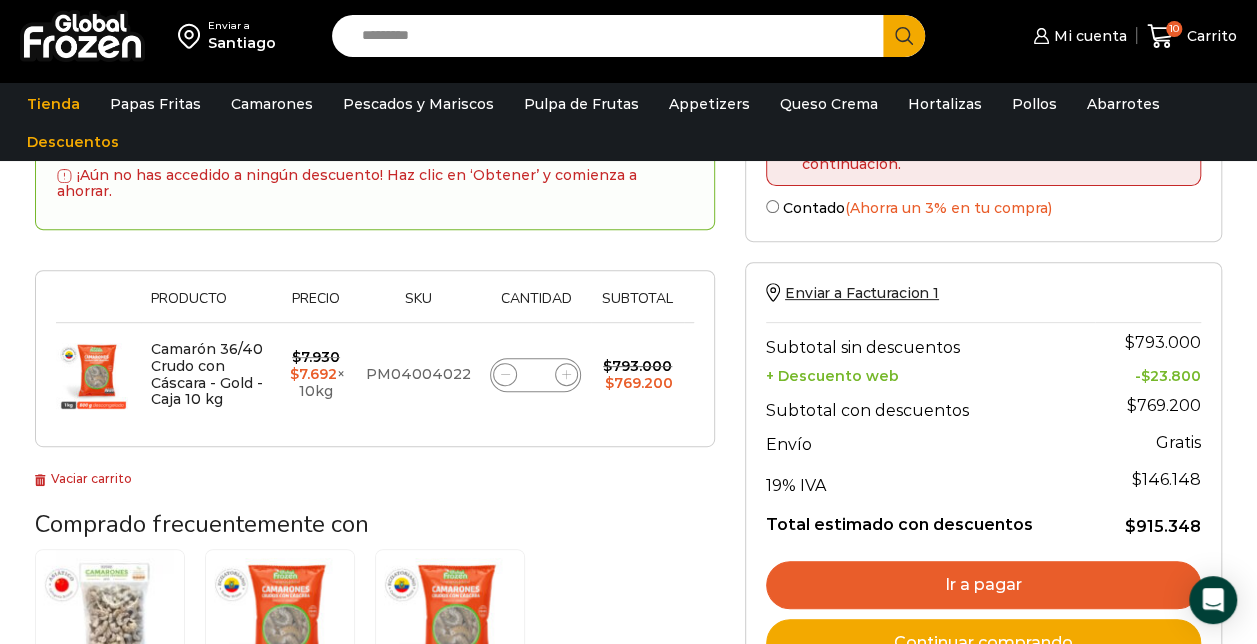 scroll, scrollTop: 280, scrollLeft: 0, axis: vertical 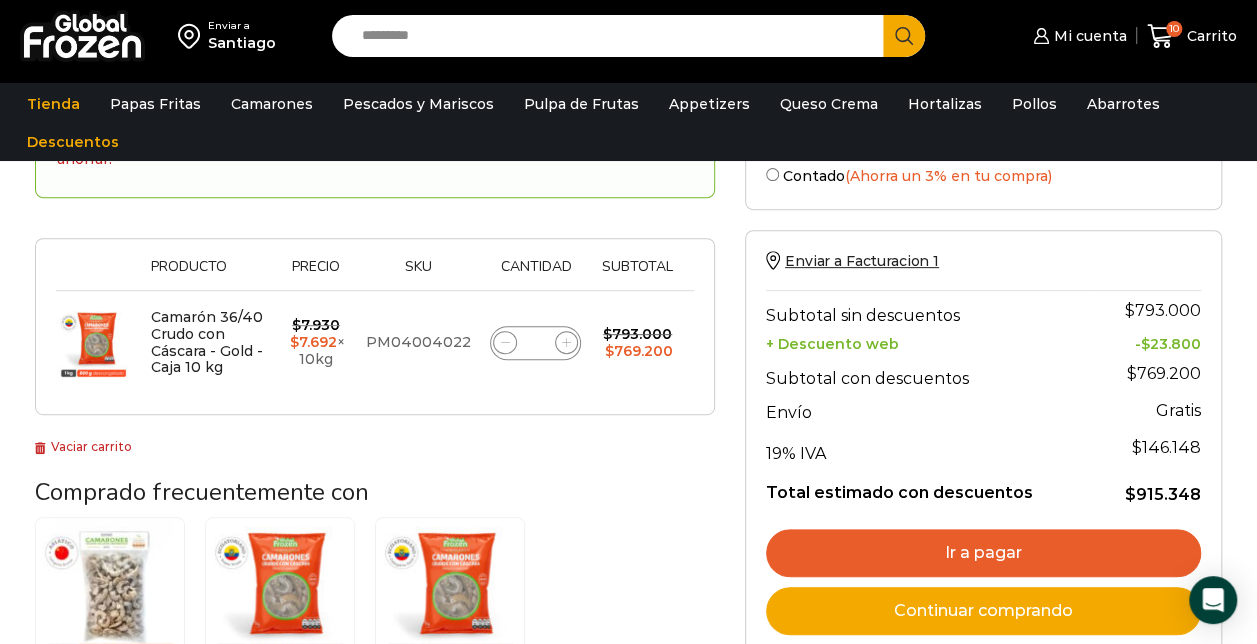 click on "Enviar a
[CITY]
Search input
Search
Mi cuenta
Pedidos" at bounding box center (628, 313) 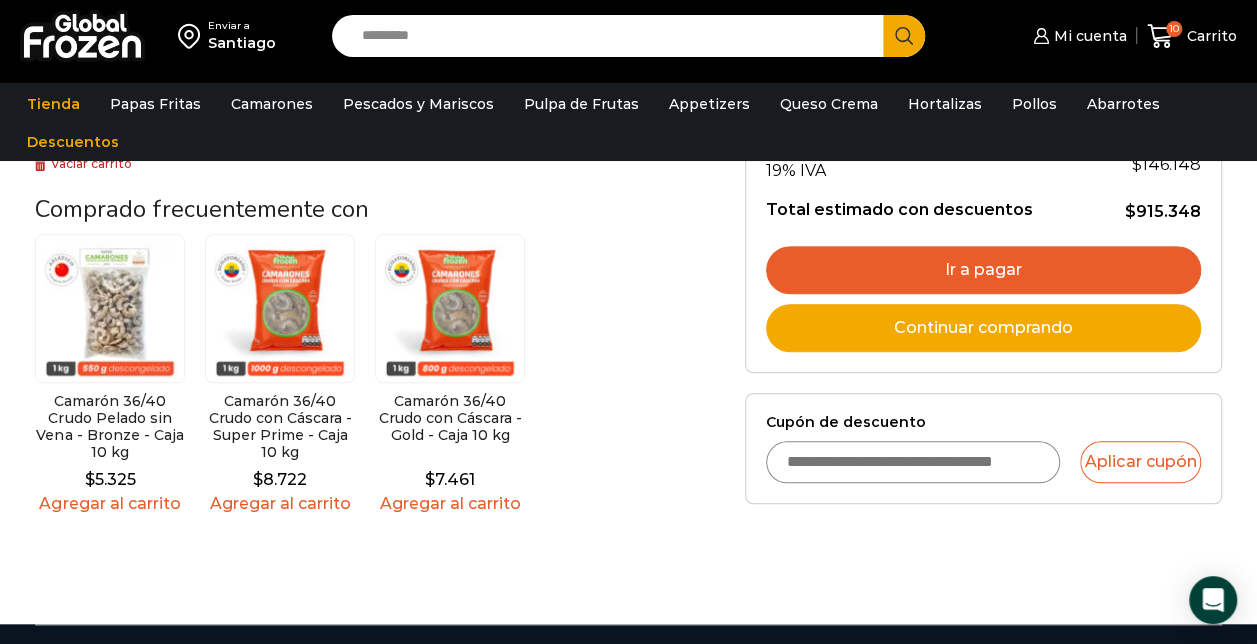 scroll, scrollTop: 600, scrollLeft: 0, axis: vertical 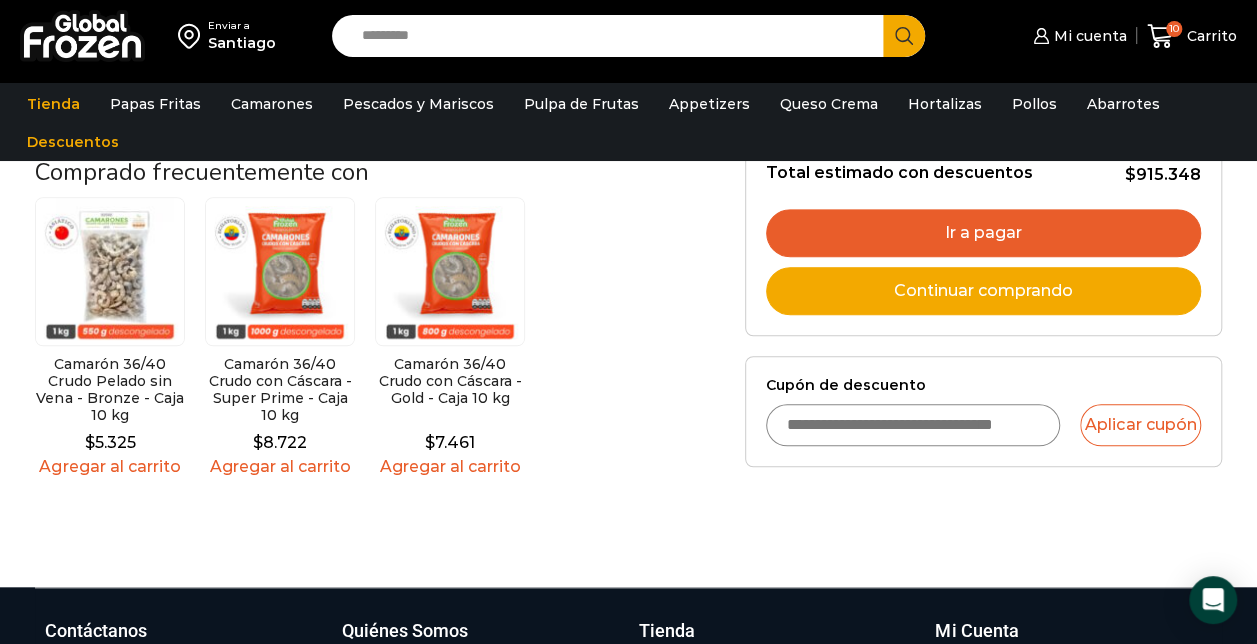 click on "Cupón de descuento" at bounding box center [913, 425] 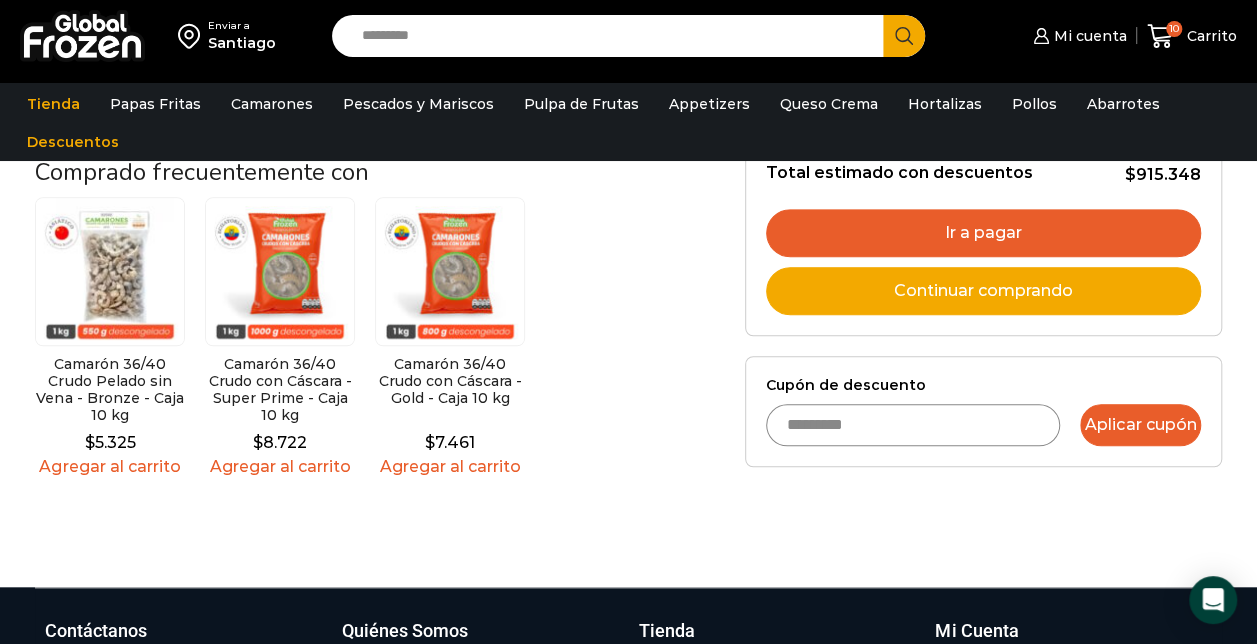 type on "*********" 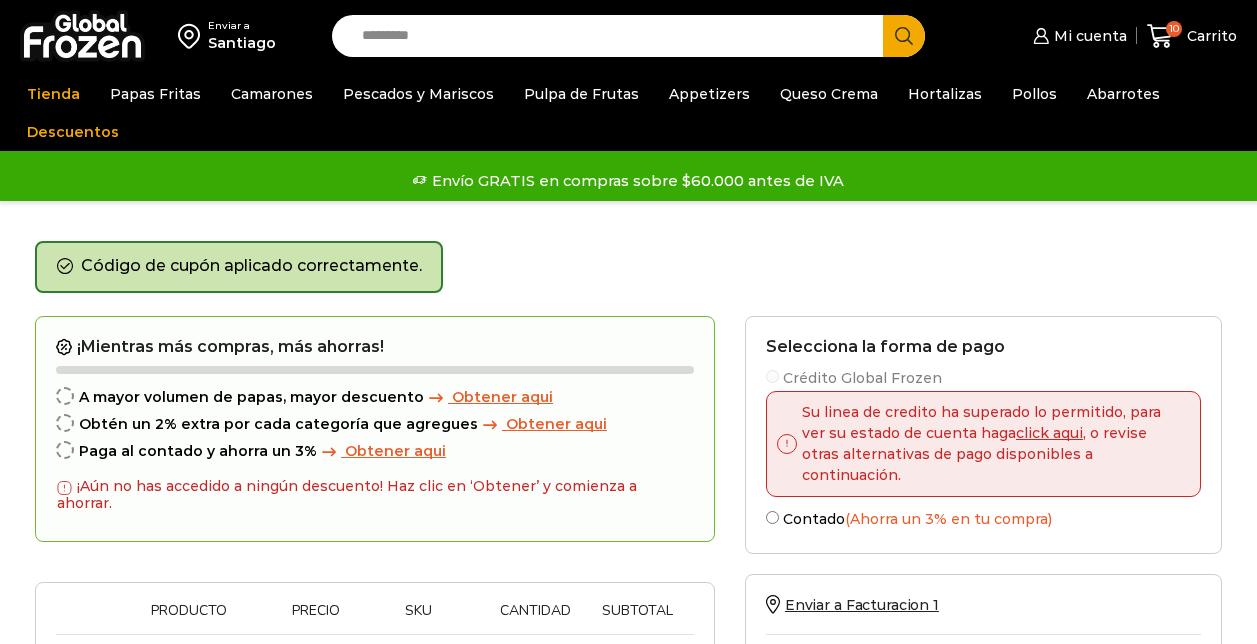 scroll, scrollTop: 0, scrollLeft: 0, axis: both 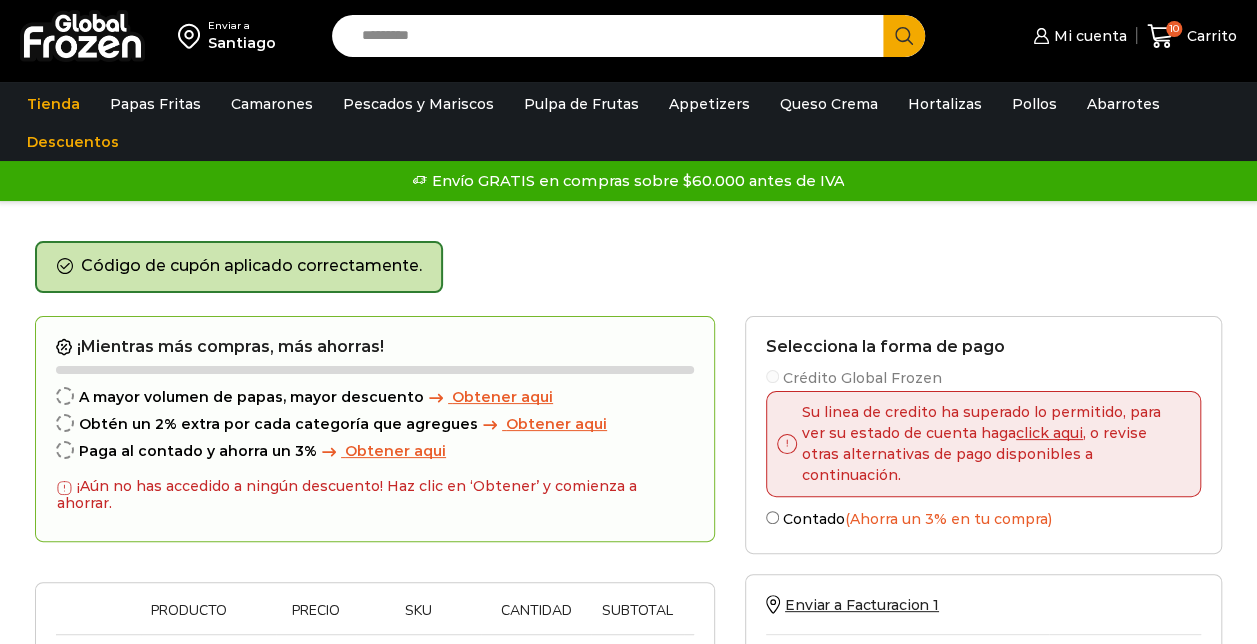 click on "Enviar a
[CITY]
Search input
Search
Mi cuenta
Pedidos" at bounding box center [628, 633] 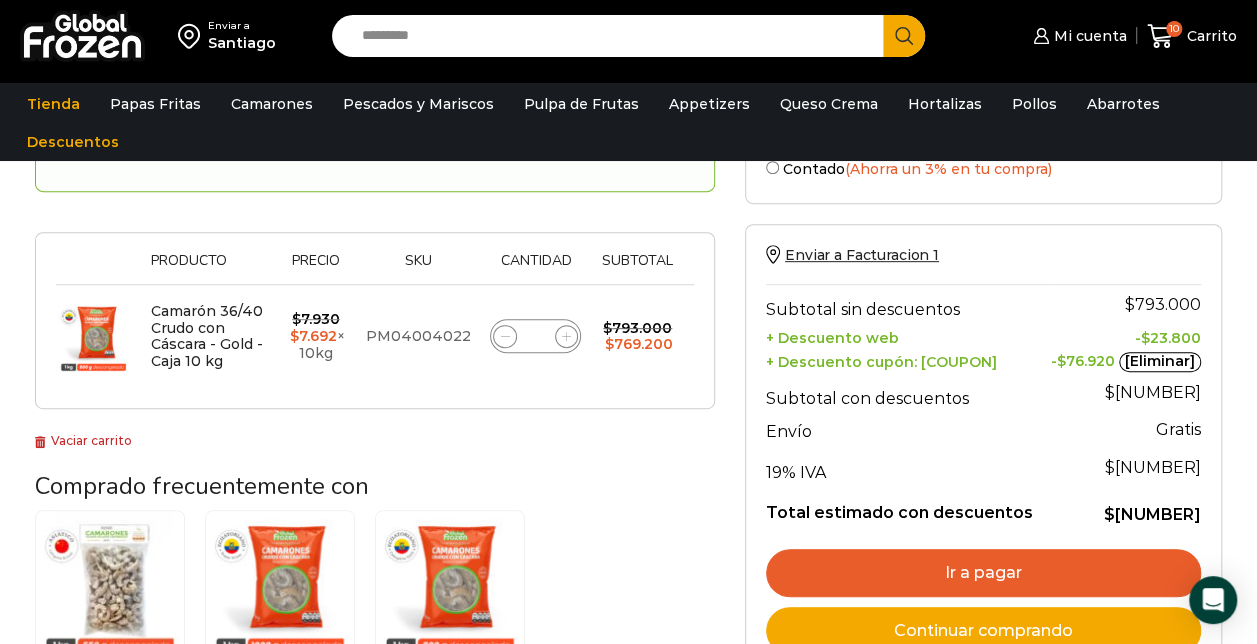 scroll, scrollTop: 400, scrollLeft: 0, axis: vertical 